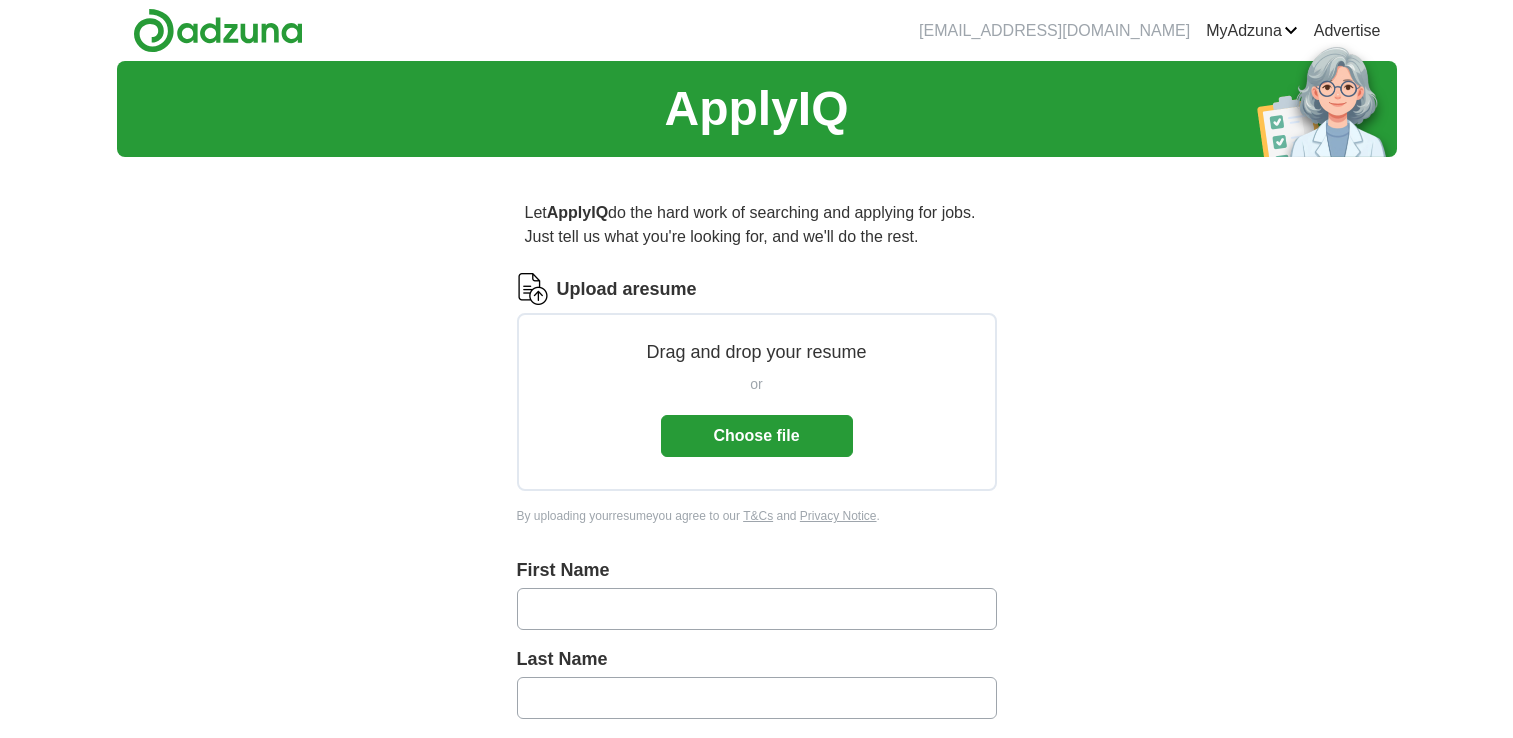 scroll, scrollTop: 0, scrollLeft: 0, axis: both 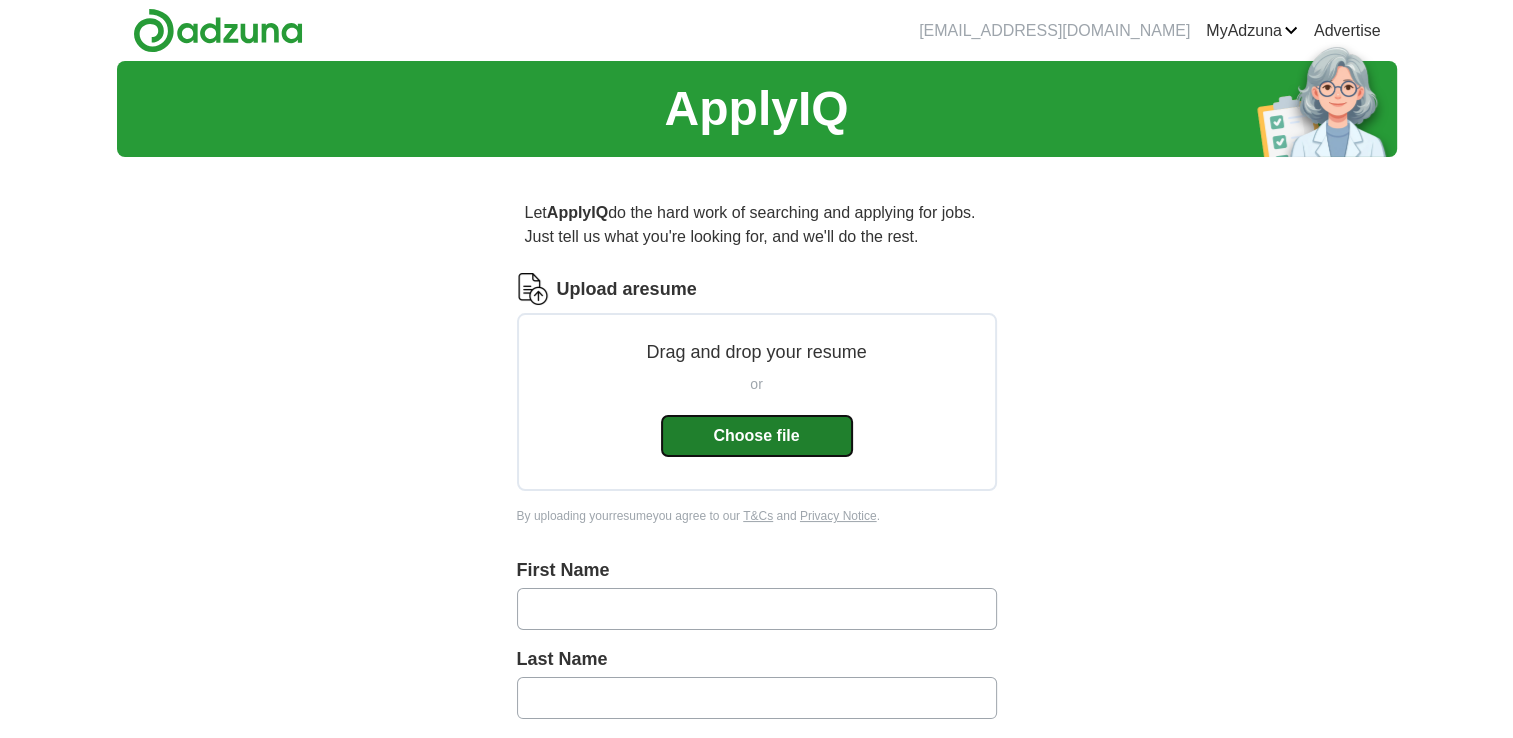 click on "Choose file" at bounding box center (757, 436) 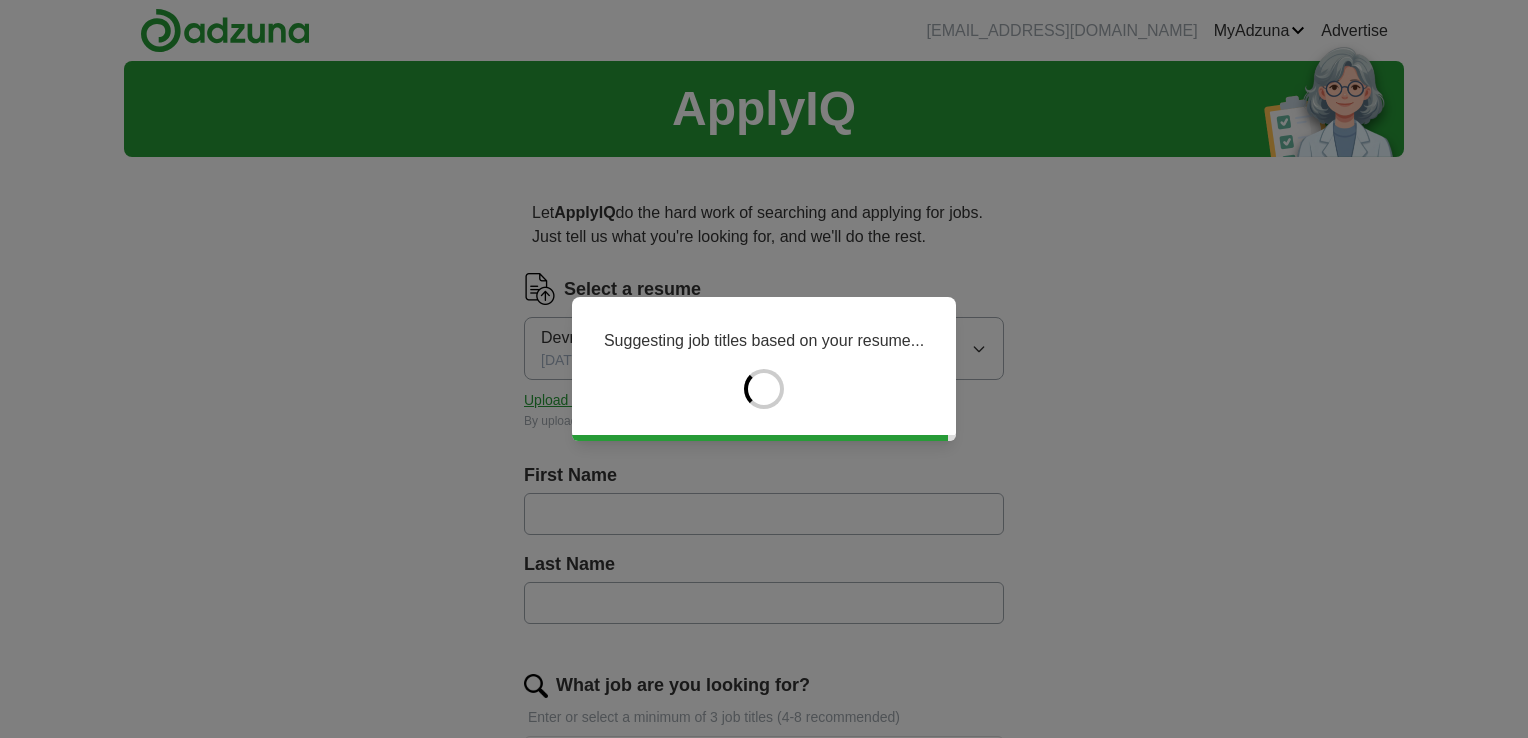 type on "*****" 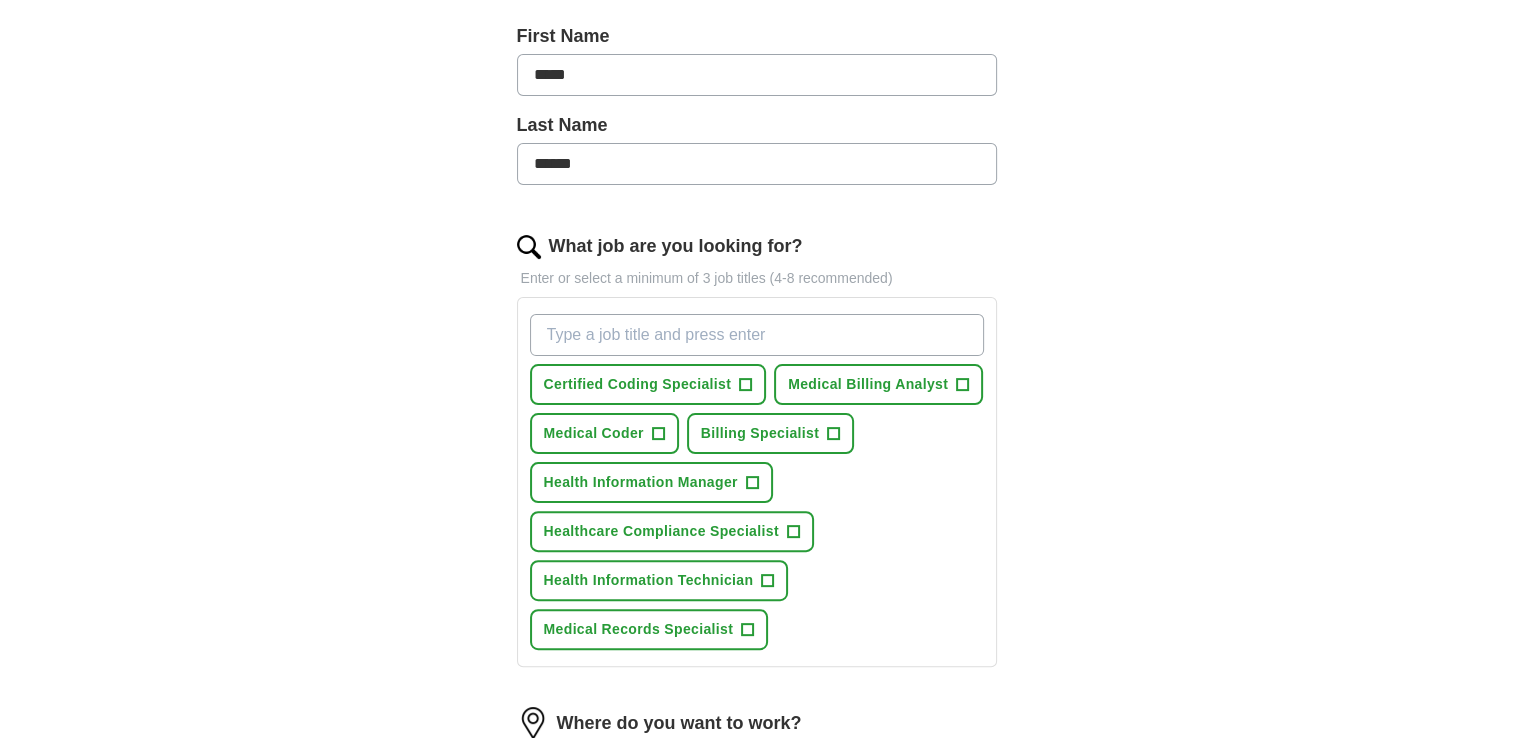scroll, scrollTop: 445, scrollLeft: 0, axis: vertical 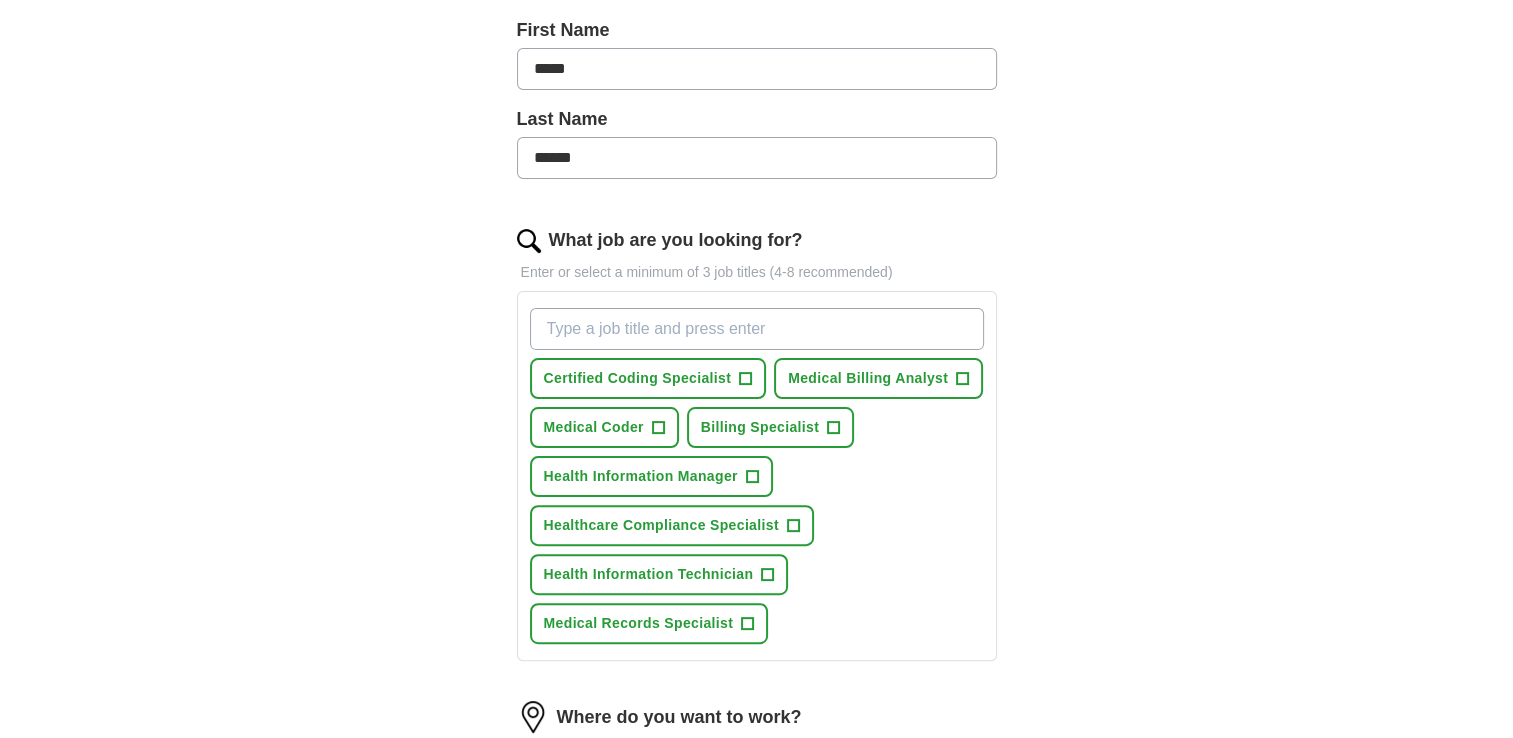 click on "ApplyIQ Let  ApplyIQ  do the hard work of searching and applying for jobs. Just tell us what you're looking for, and we'll do the rest. Select a resume Devry Resume.docx [DATE] 07:51 Upload a different  resume By uploading your  resume  you agree to our   T&Cs   and   Privacy Notice . First Name ***** Last Name ****** What job are you looking for? Enter or select a minimum of 3 job titles (4-8 recommended) Certified Coding Specialist + Medical Billing Analyst + Medical Coder + Billing Specialist + Health Information Manager + Healthcare Compliance Specialist + Health Information Technician + Medical Records Specialist + Where do you want to work? 25 mile radius Start applying for jobs By registering, you consent to us applying to suitable jobs for you" at bounding box center (756, 312) 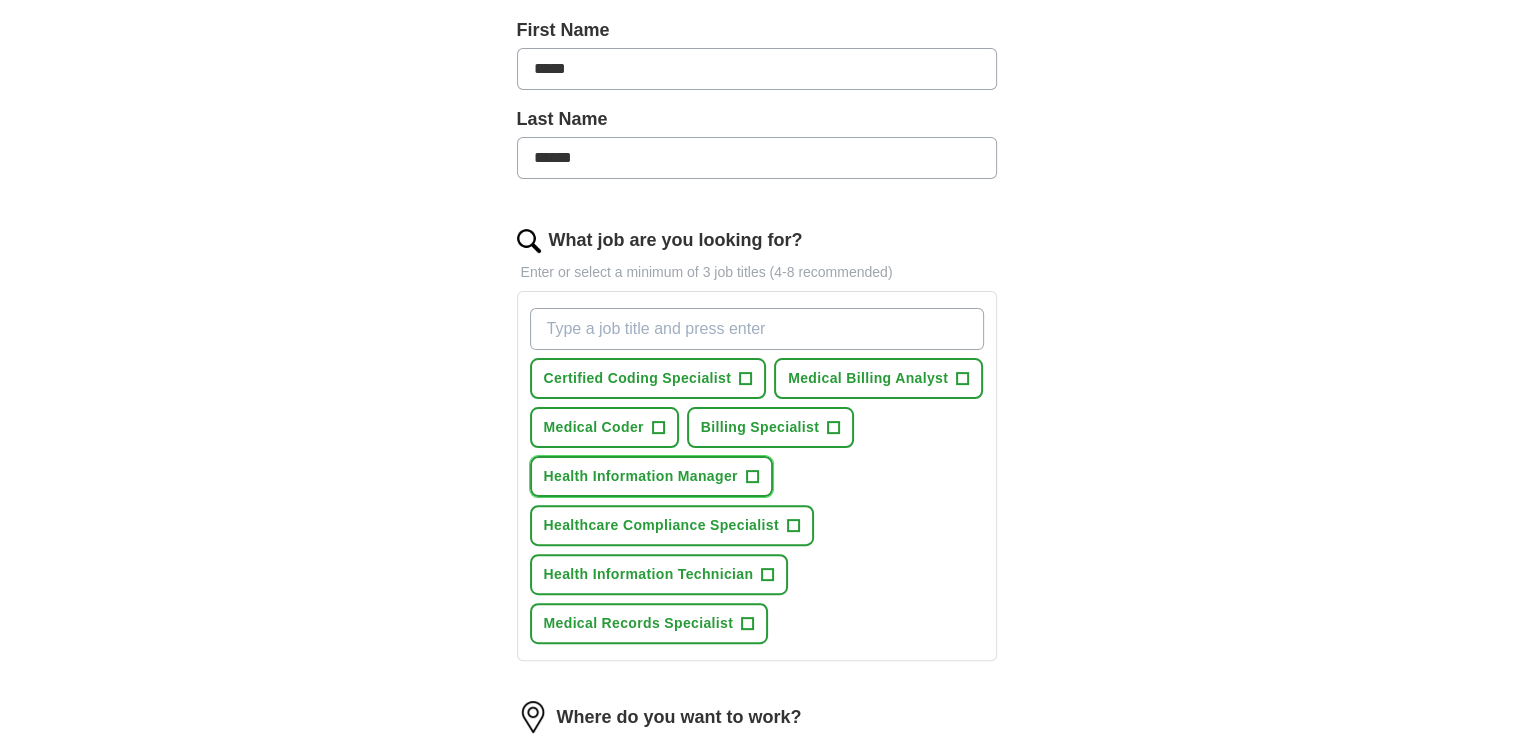click on "+" at bounding box center (752, 477) 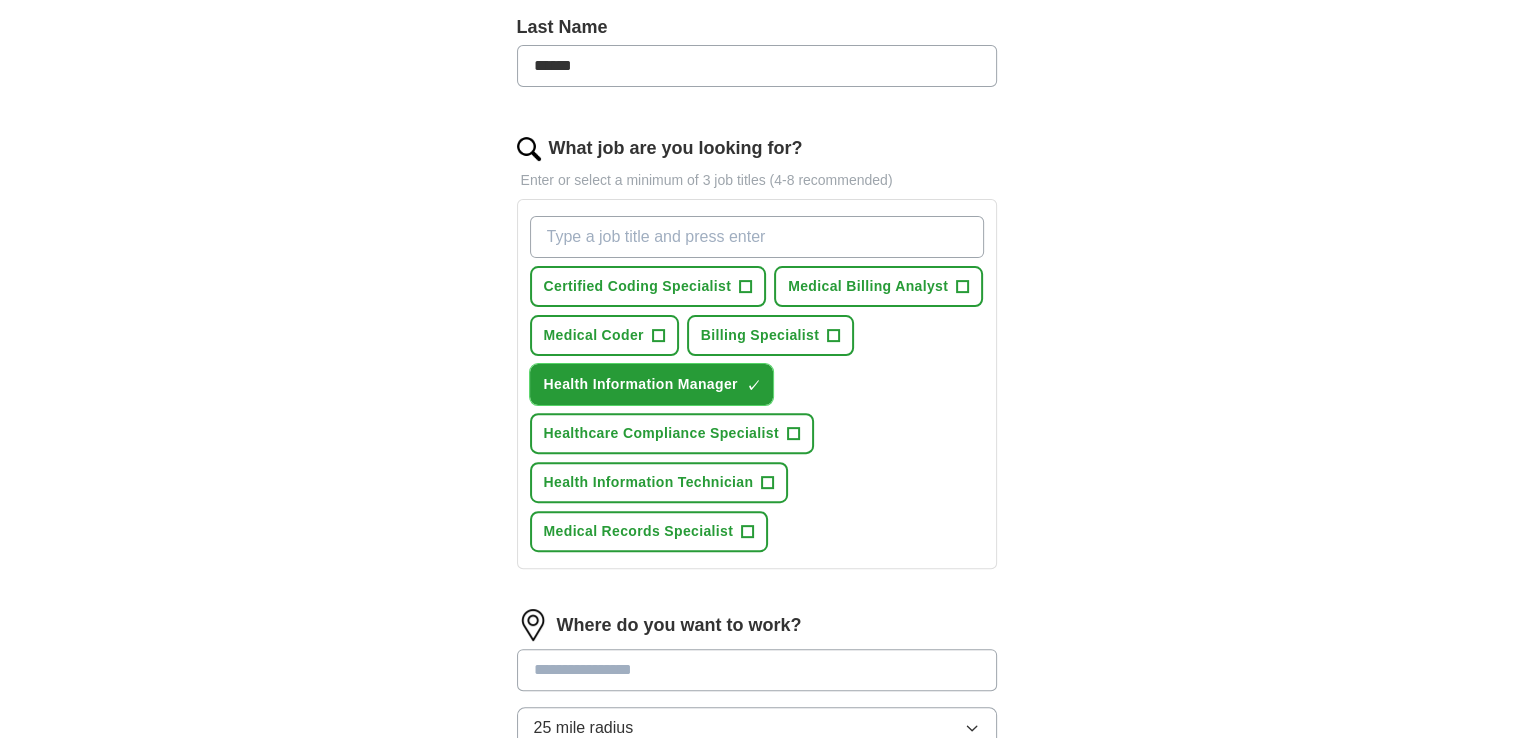 scroll, scrollTop: 551, scrollLeft: 0, axis: vertical 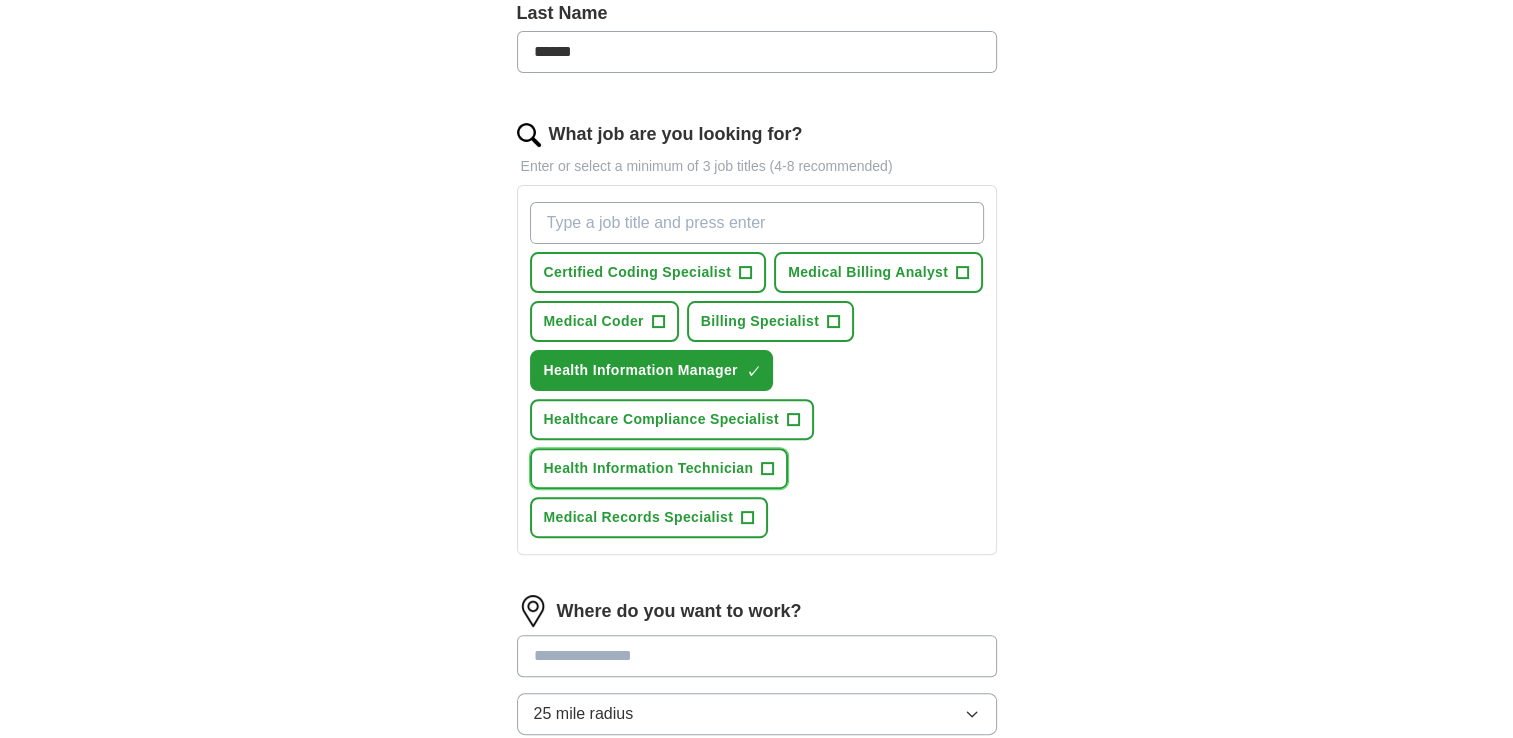 click on "Health Information Technician" at bounding box center [649, 468] 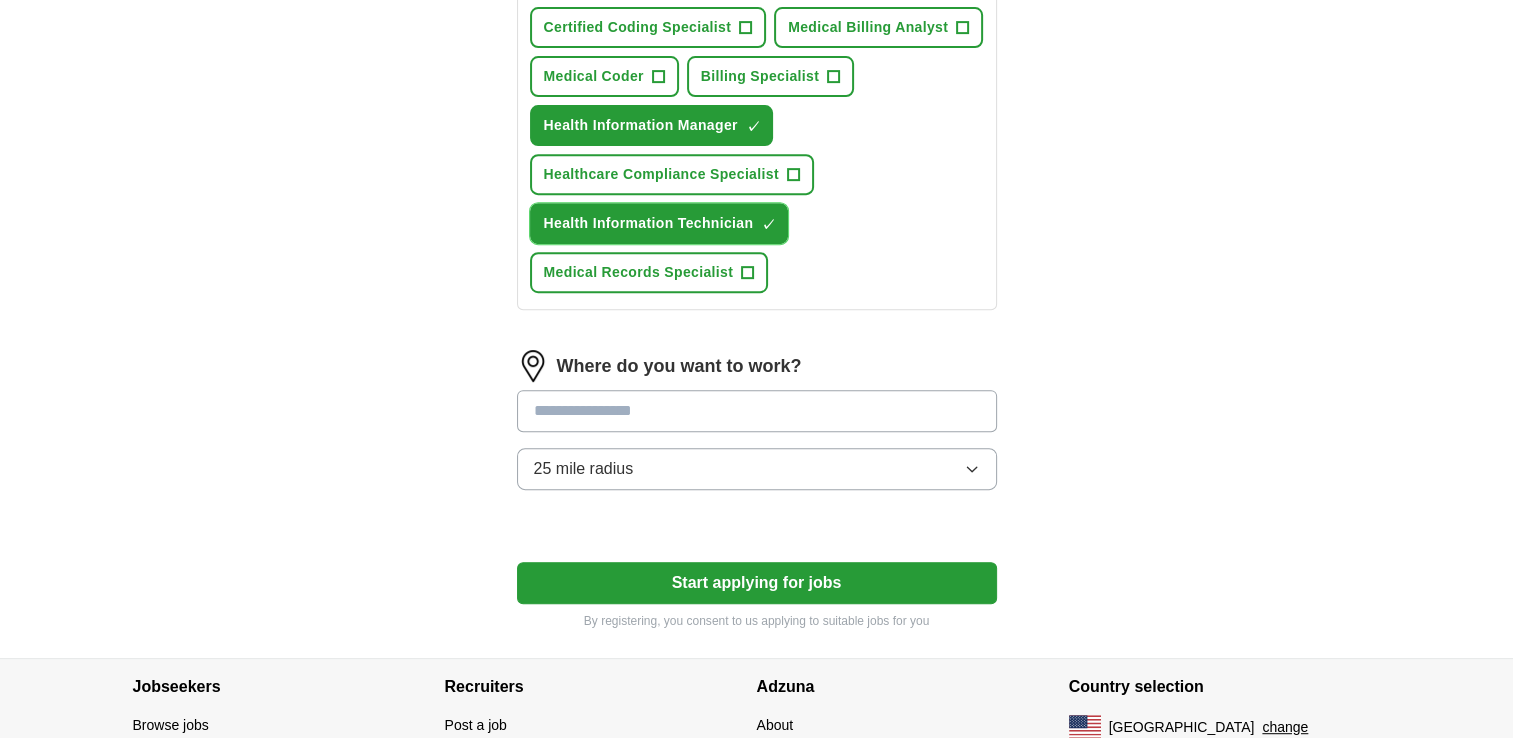 scroll, scrollTop: 834, scrollLeft: 0, axis: vertical 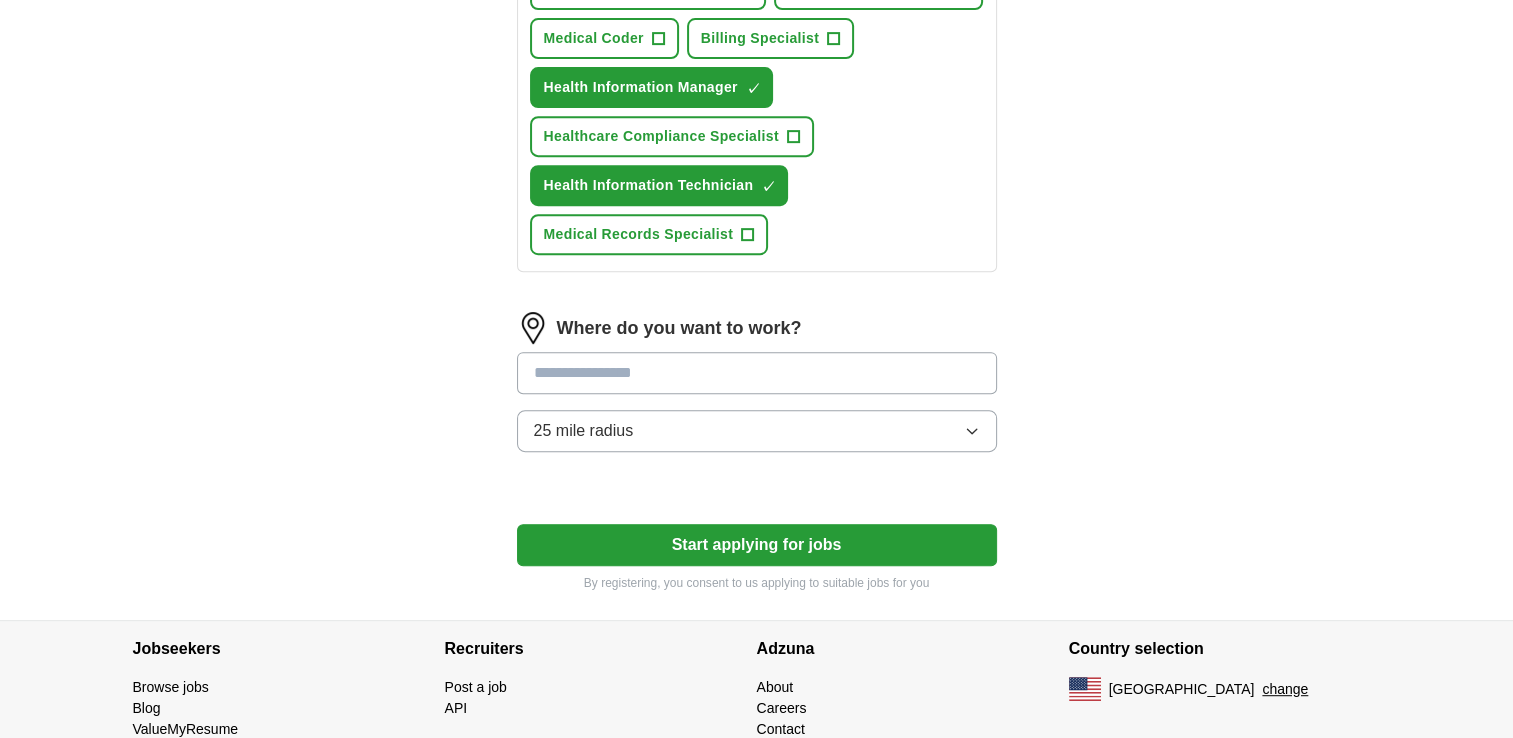 click at bounding box center [757, 373] 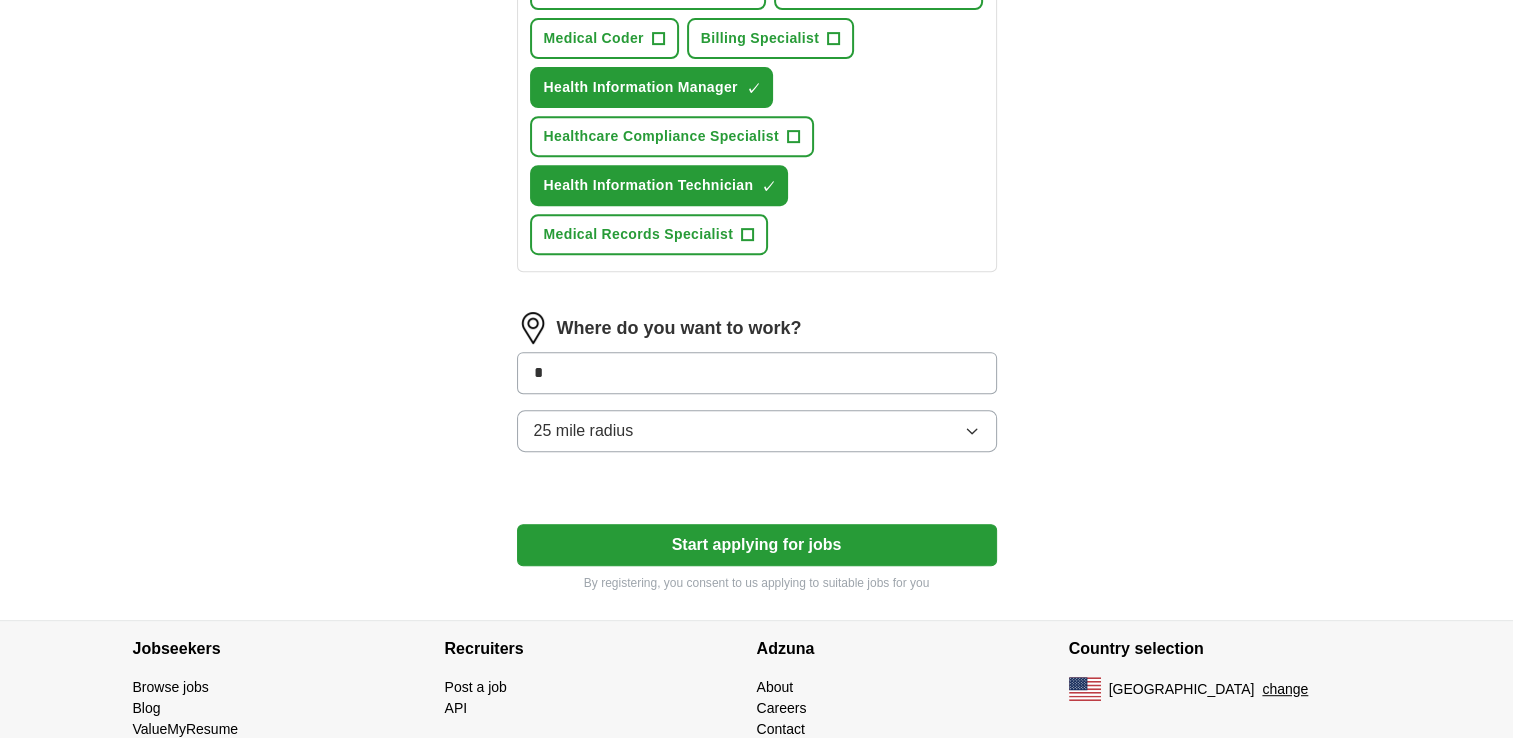 type on "*" 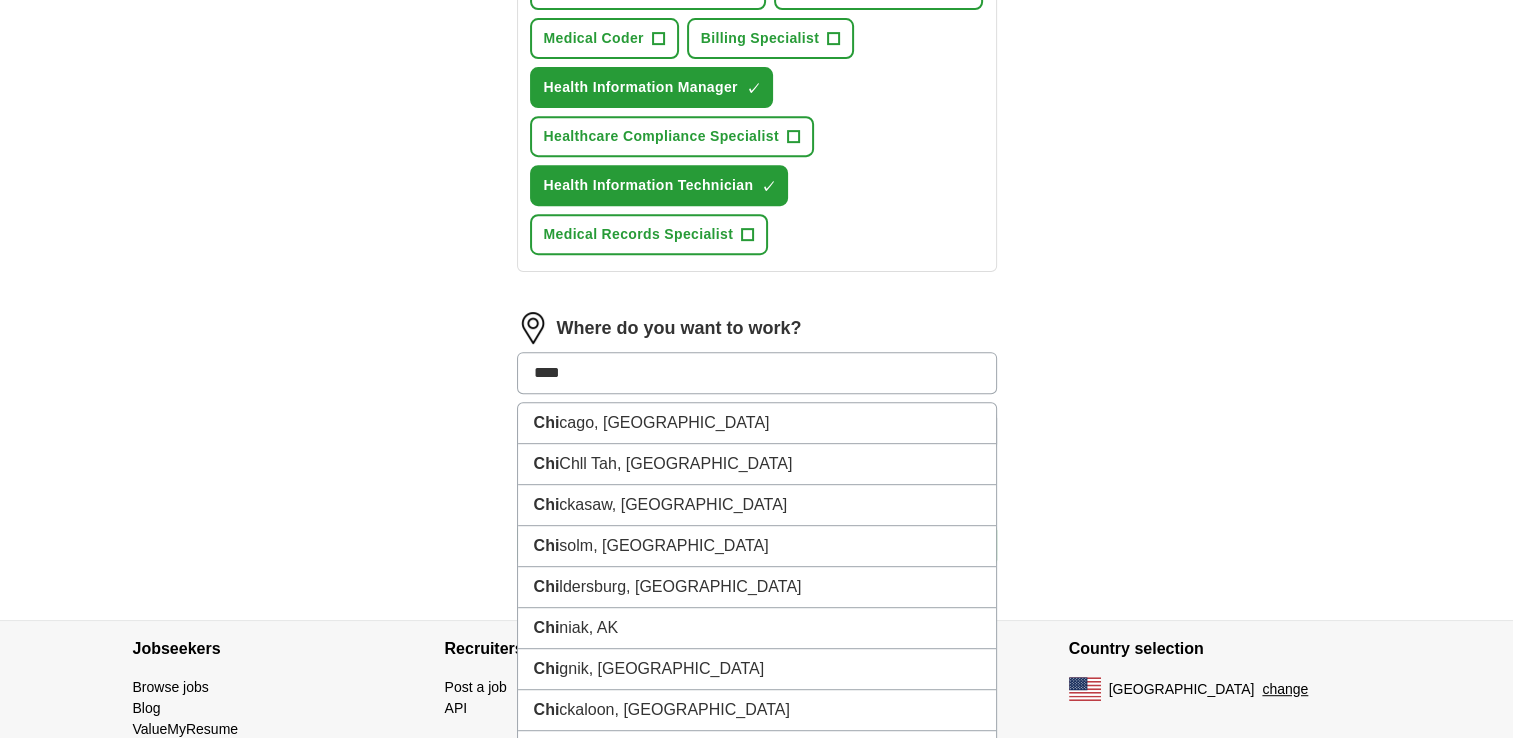 type on "*****" 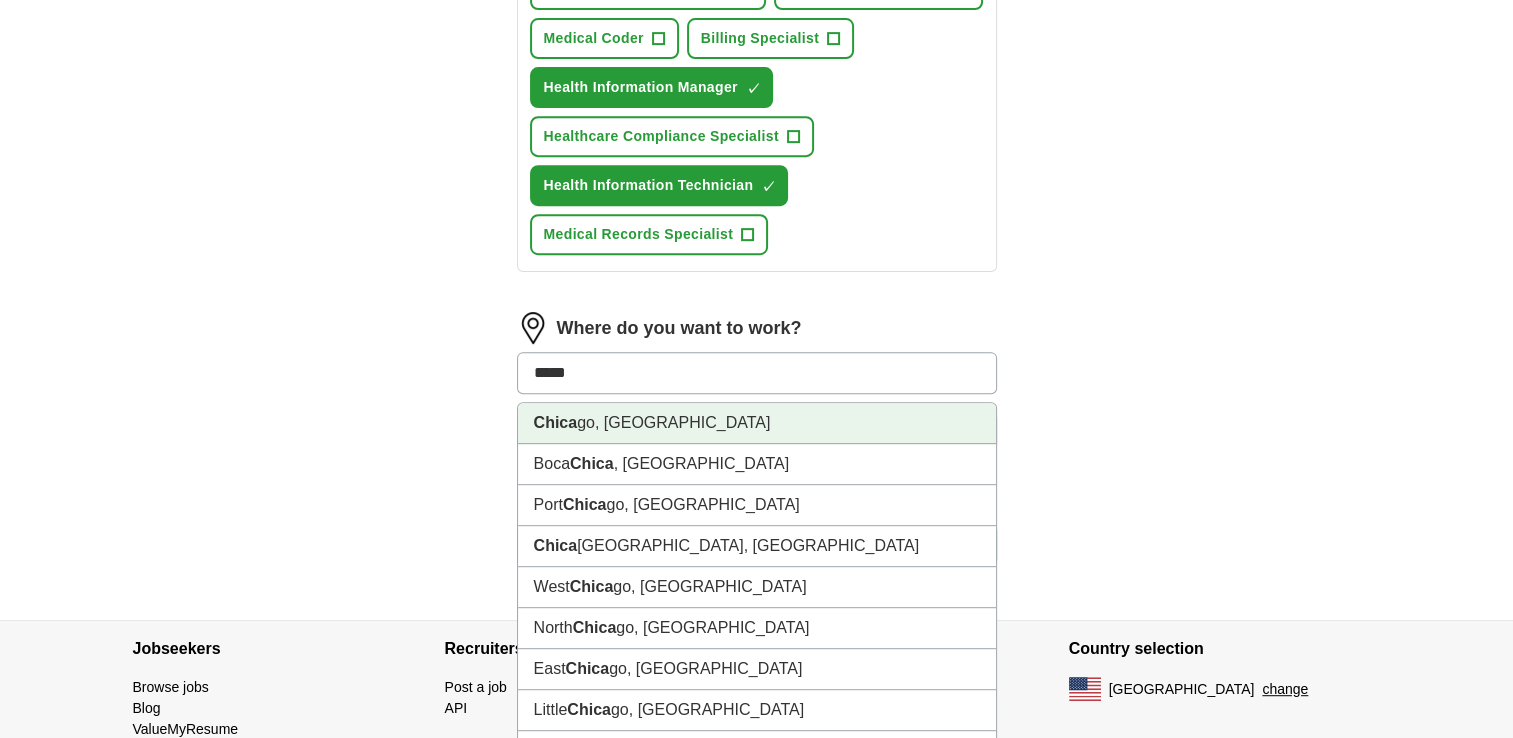 click on "Chica go, [GEOGRAPHIC_DATA]" at bounding box center [757, 423] 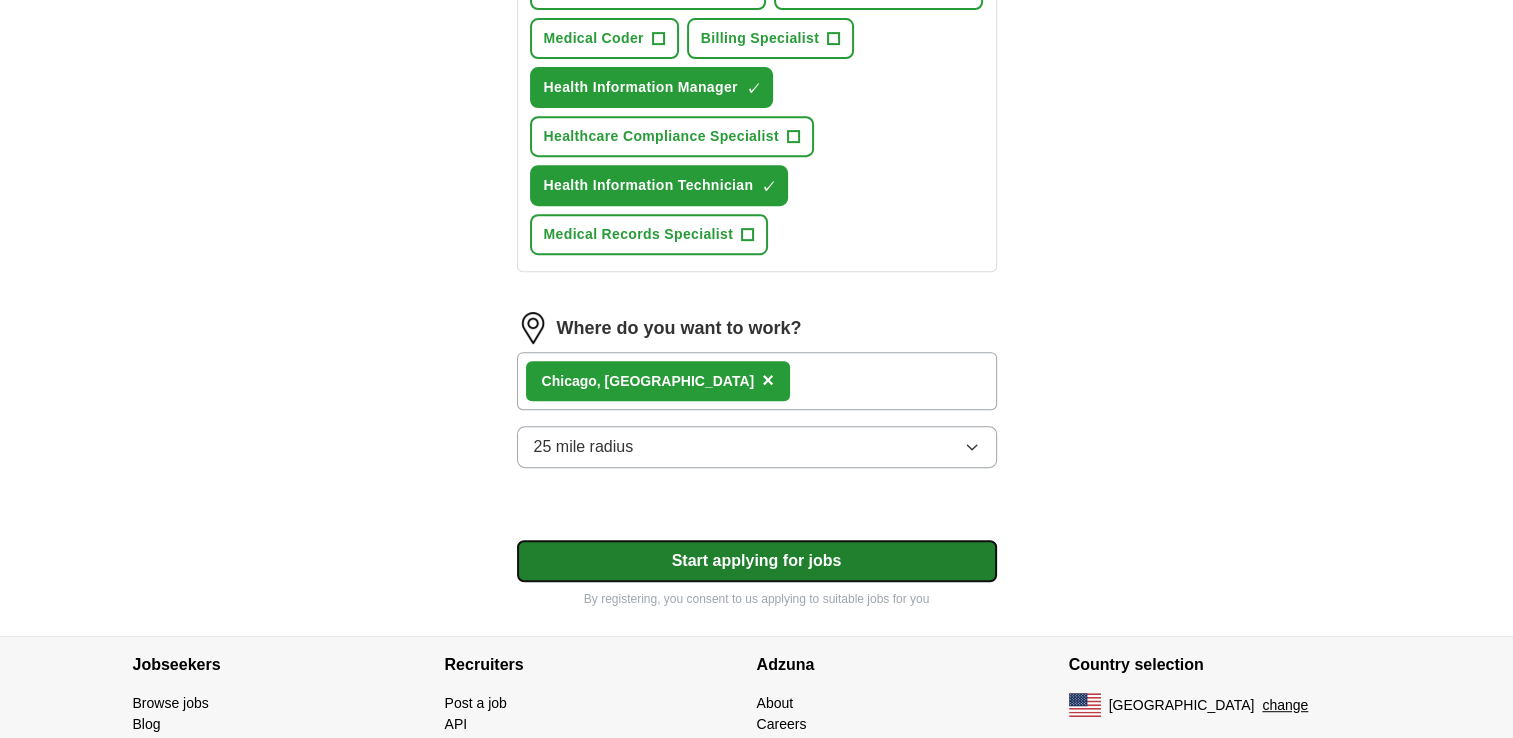 click on "Start applying for jobs" at bounding box center (757, 561) 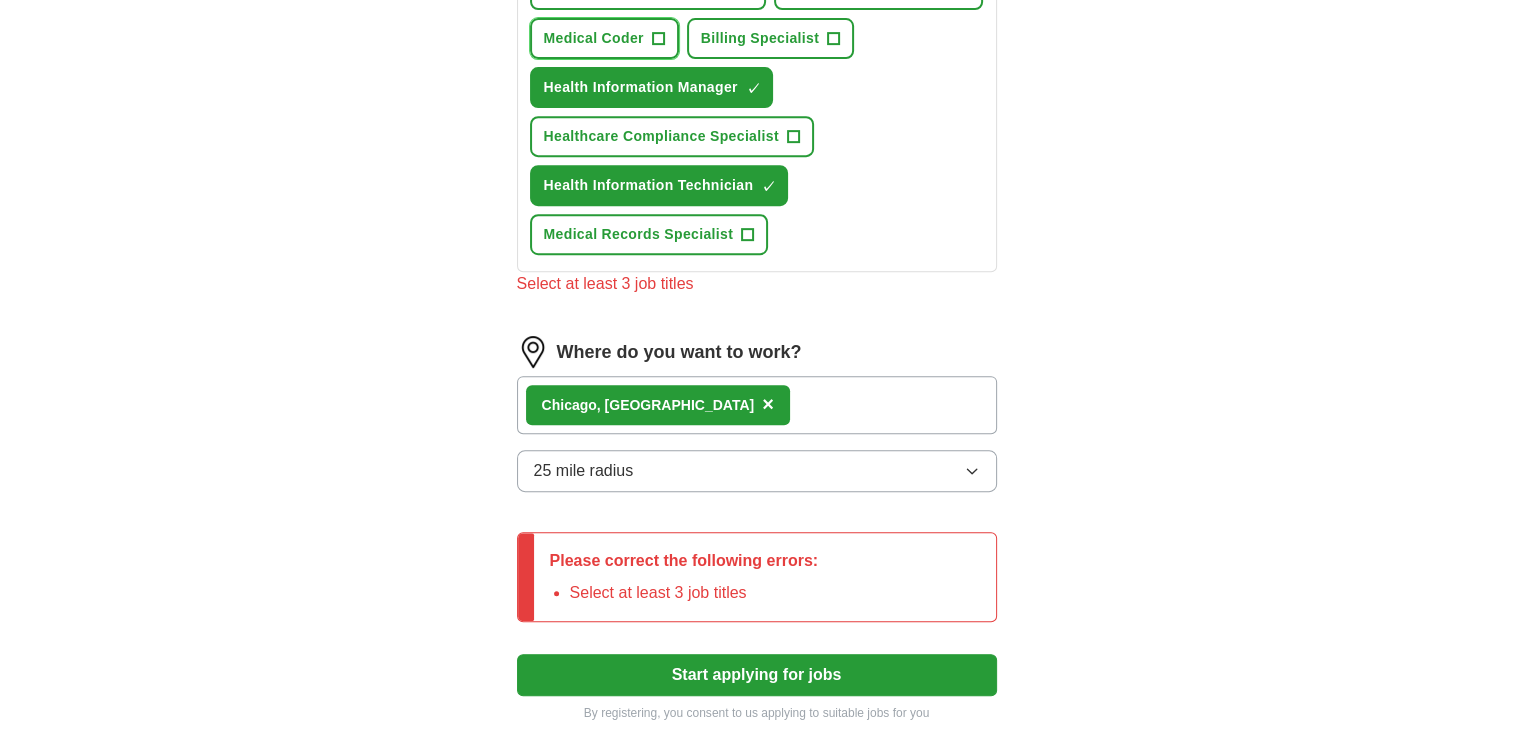 click on "+" at bounding box center (658, 39) 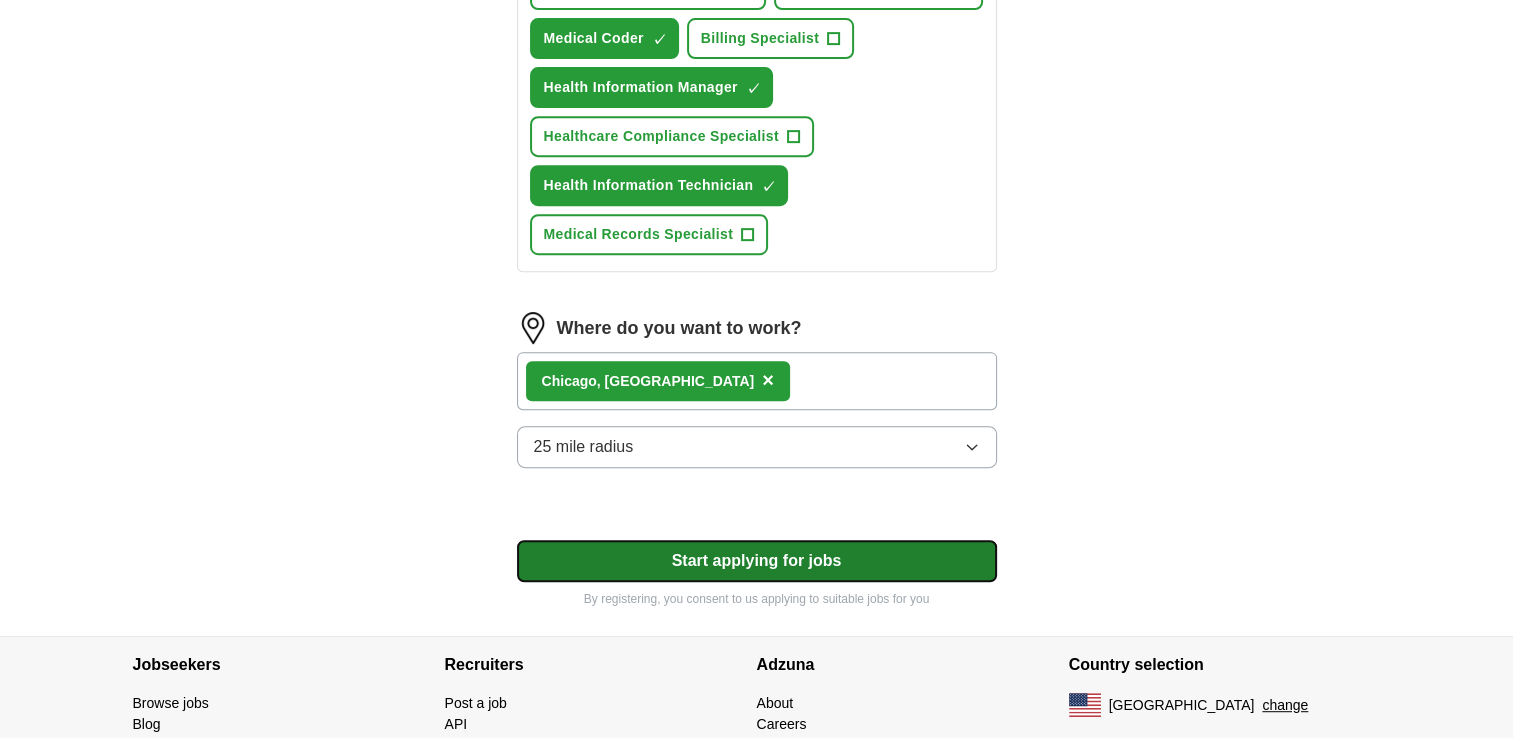 click on "Start applying for jobs" at bounding box center (757, 561) 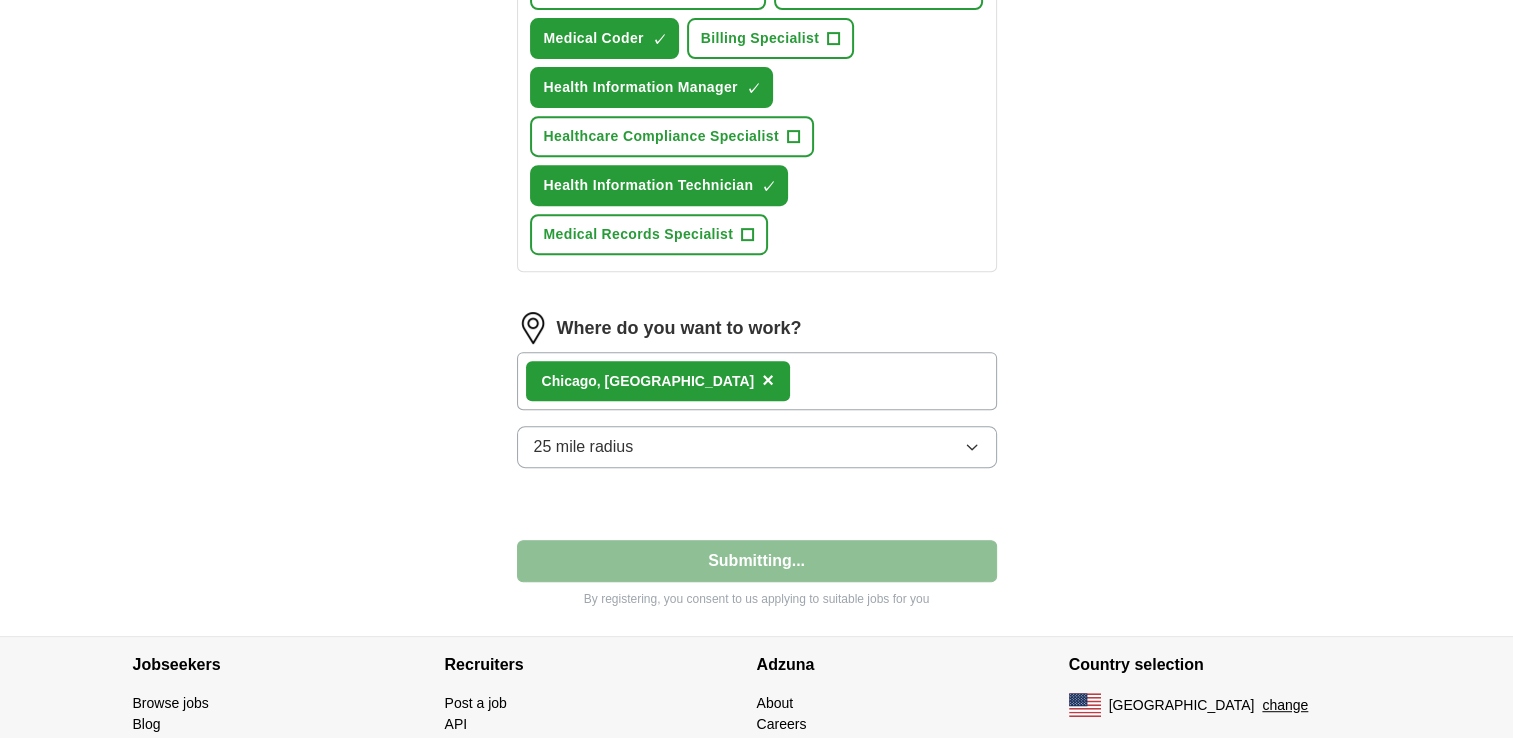 select on "**" 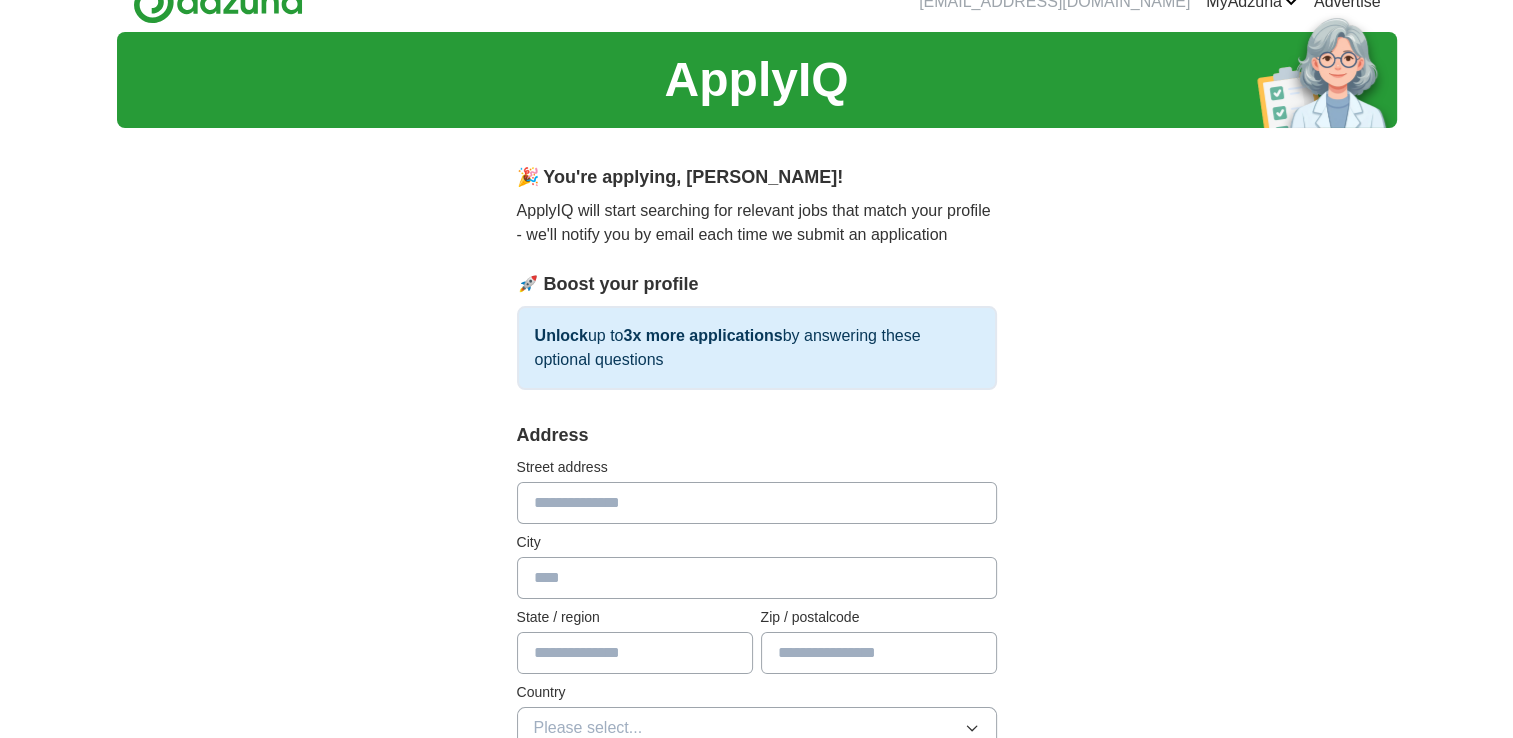 scroll, scrollTop: 0, scrollLeft: 0, axis: both 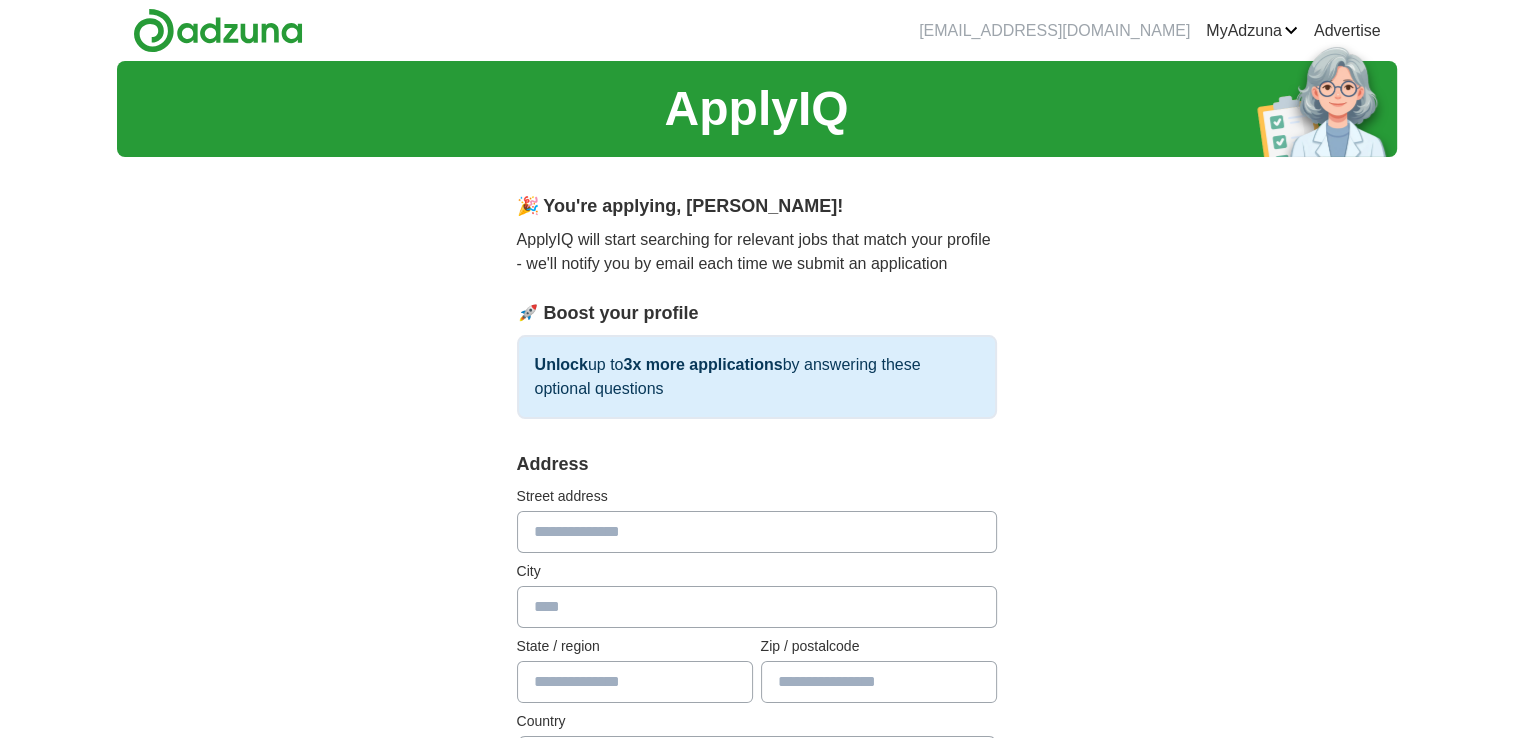 click at bounding box center [757, 532] 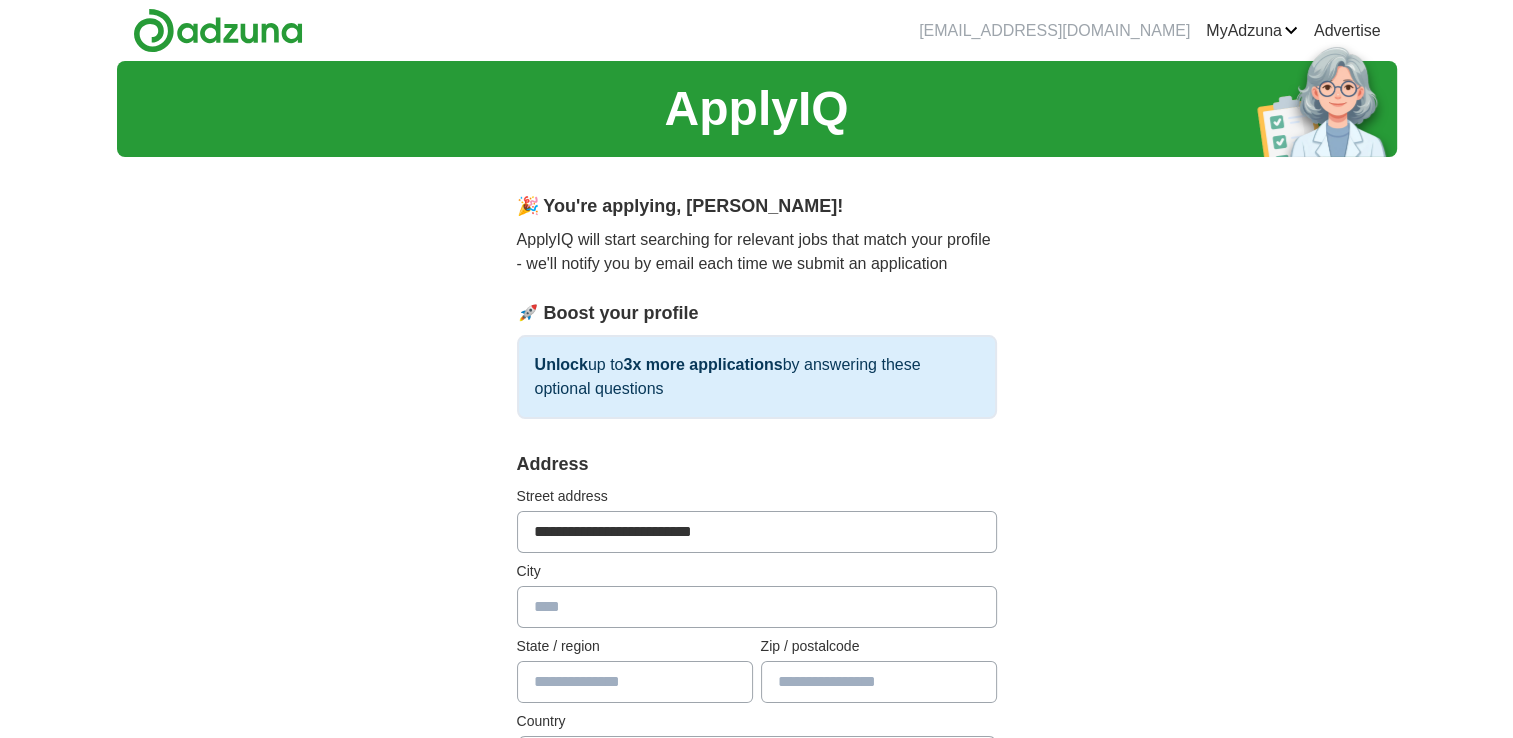 type on "*******" 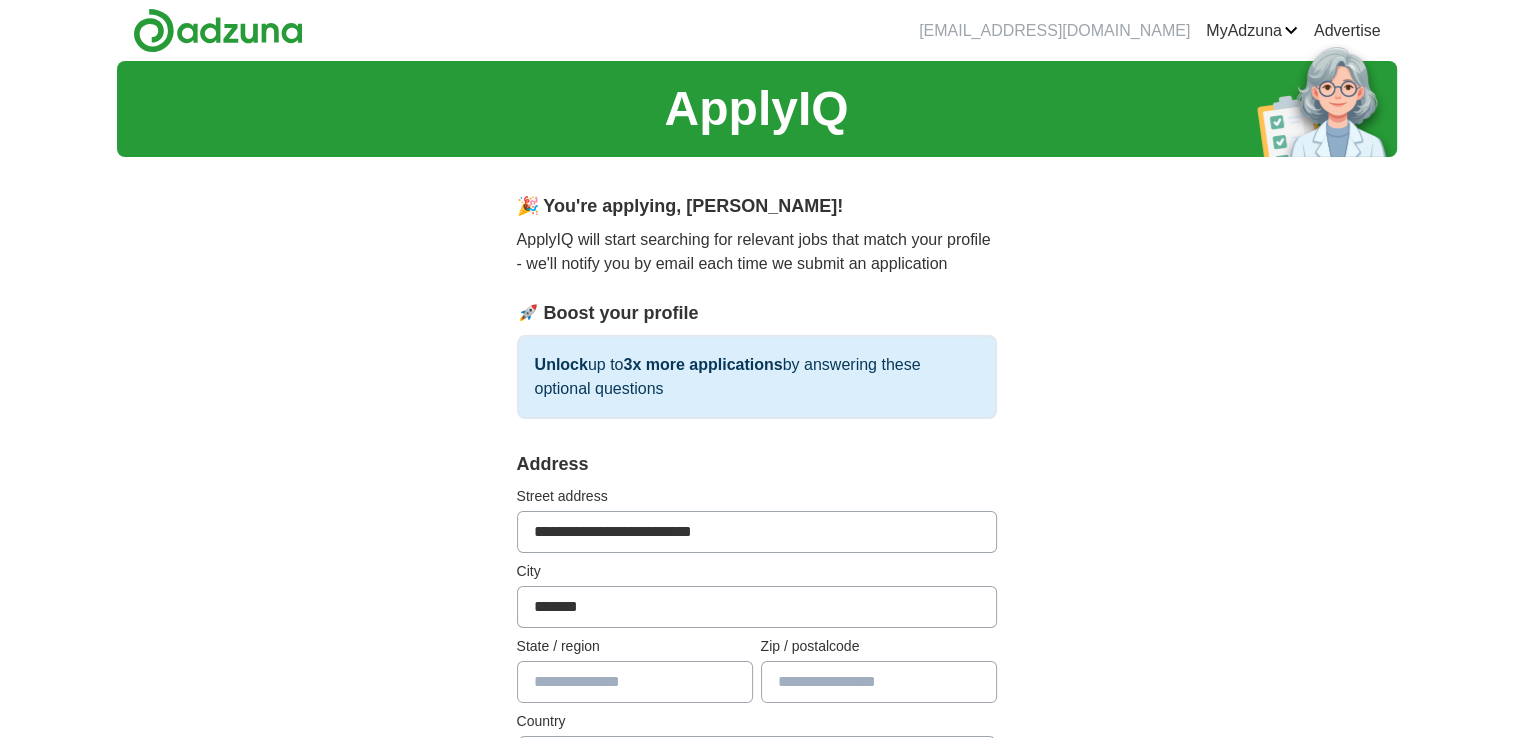 type on "********" 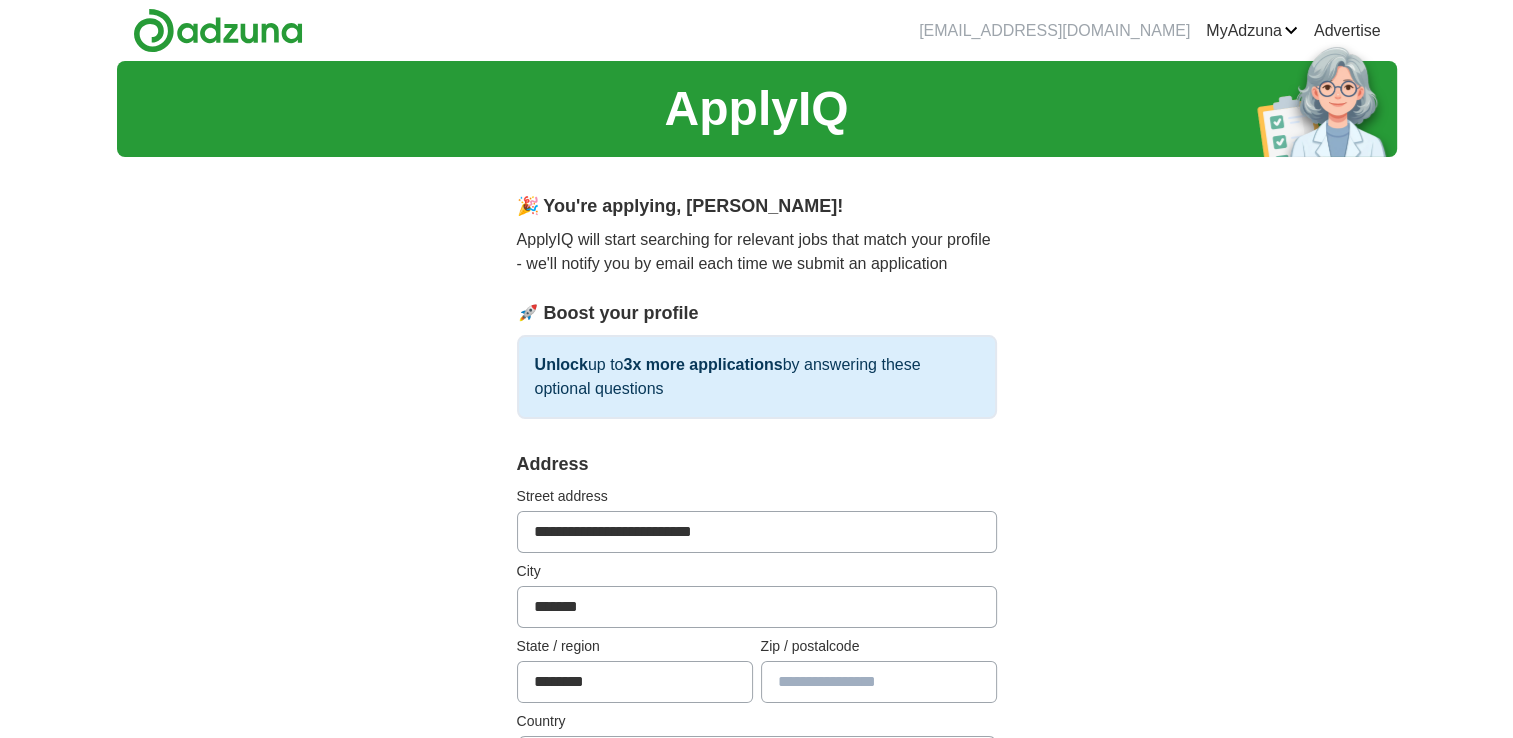 type on "*****" 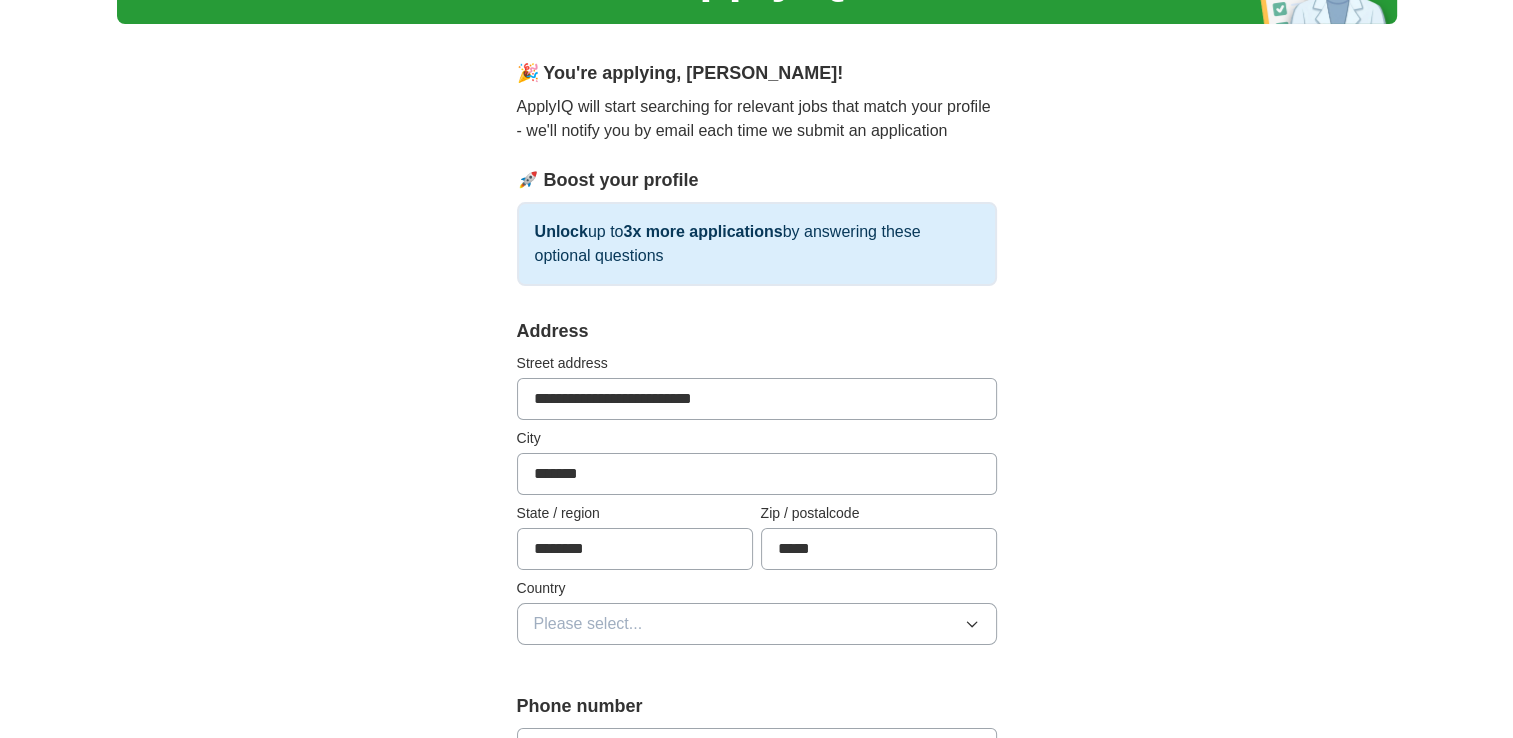 scroll, scrollTop: 252, scrollLeft: 0, axis: vertical 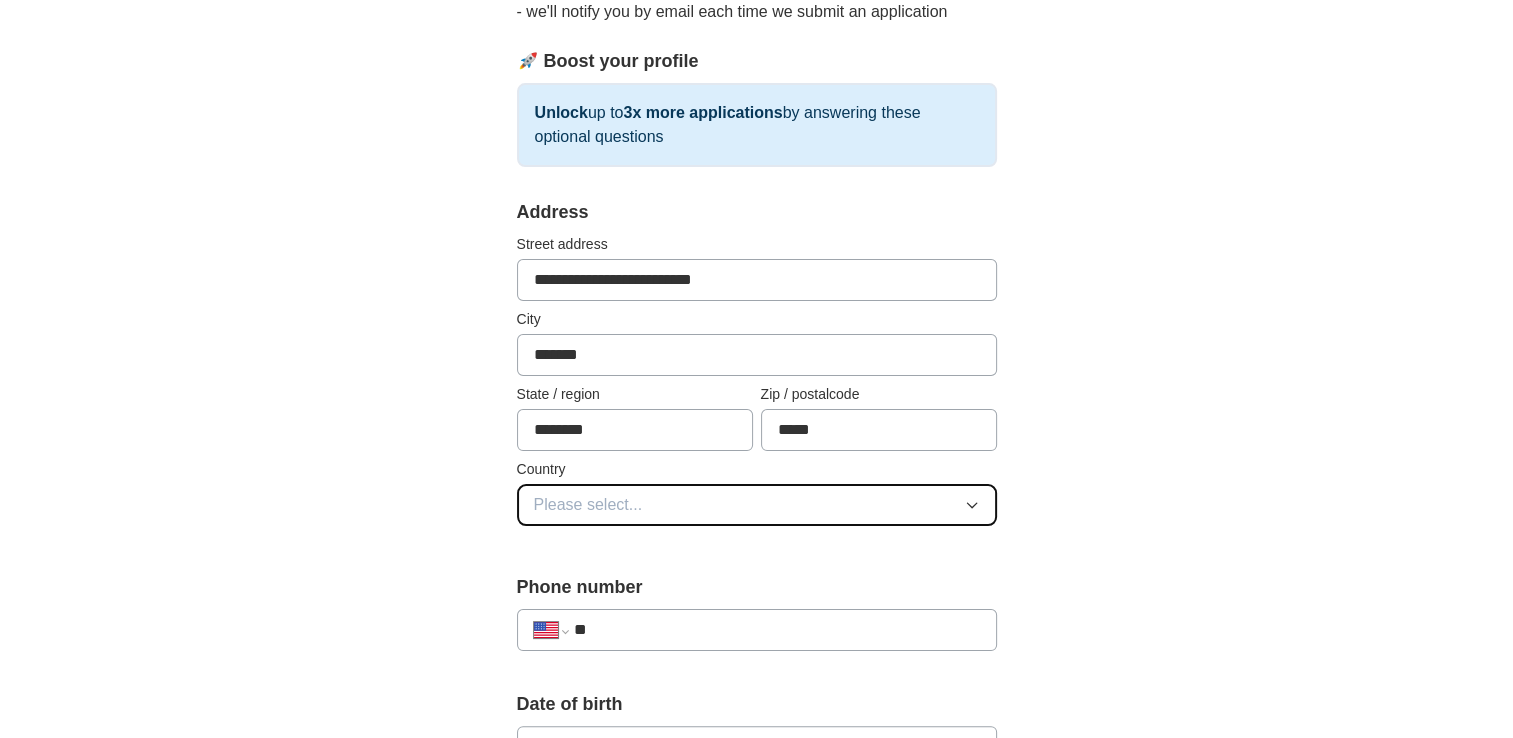 click 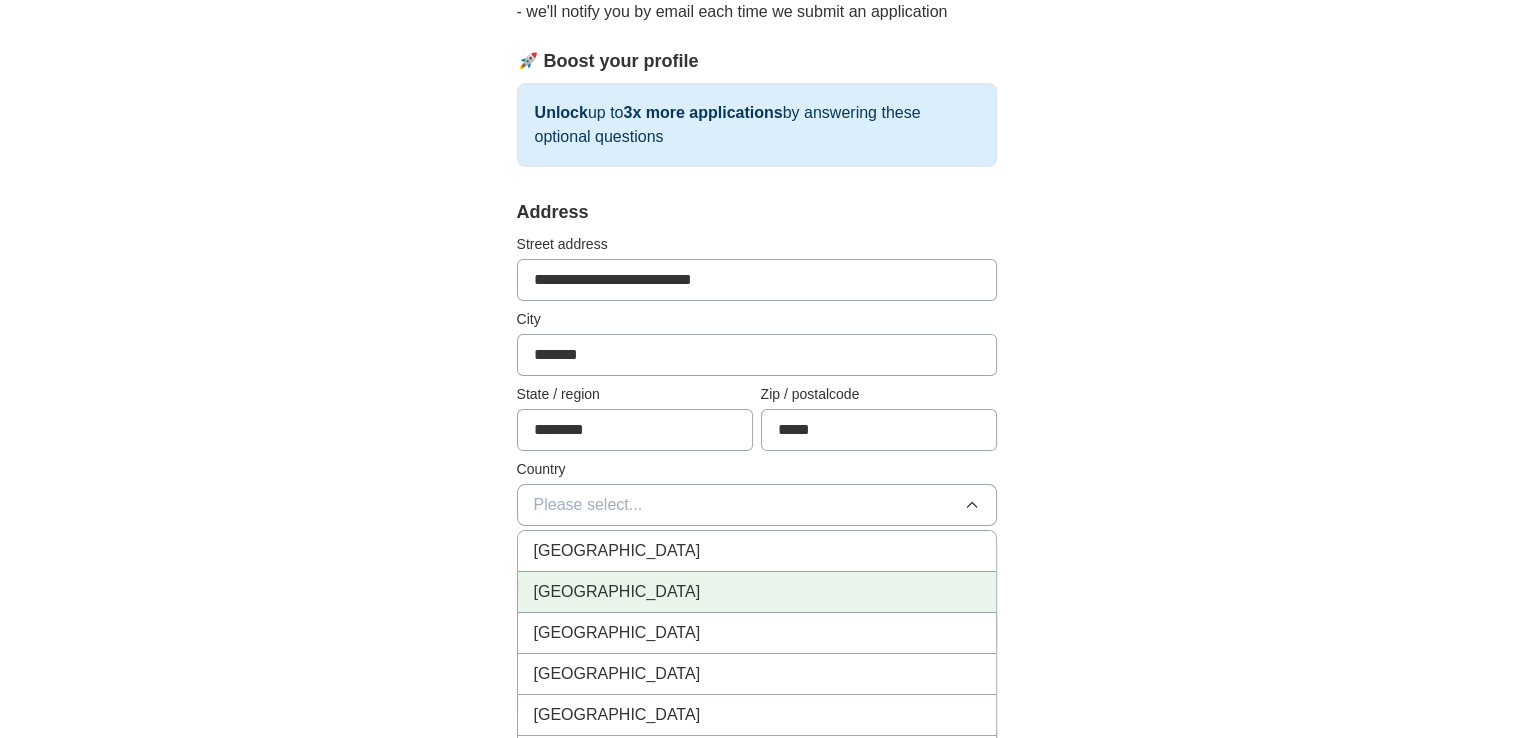 click on "[GEOGRAPHIC_DATA]" at bounding box center (757, 592) 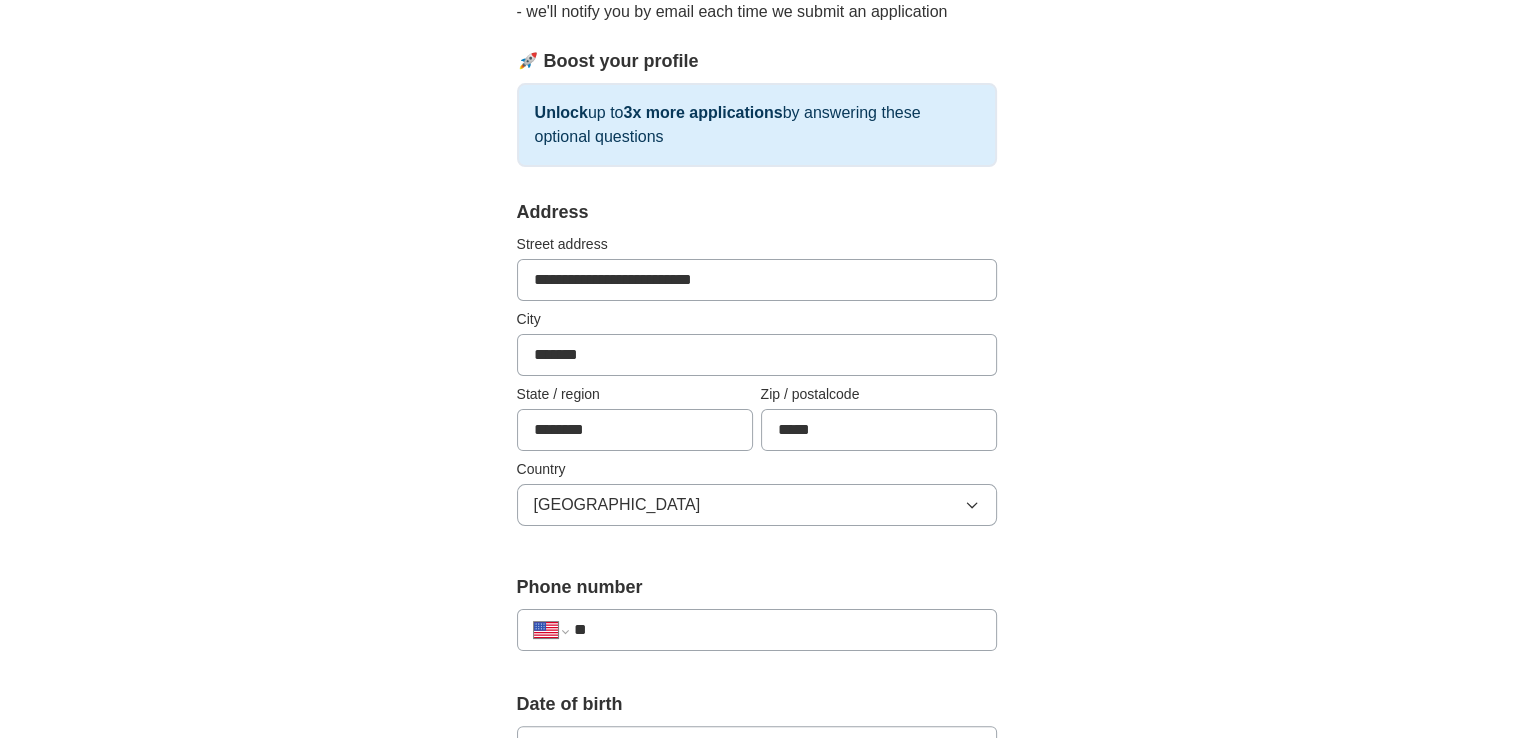 click on "**********" at bounding box center [757, 630] 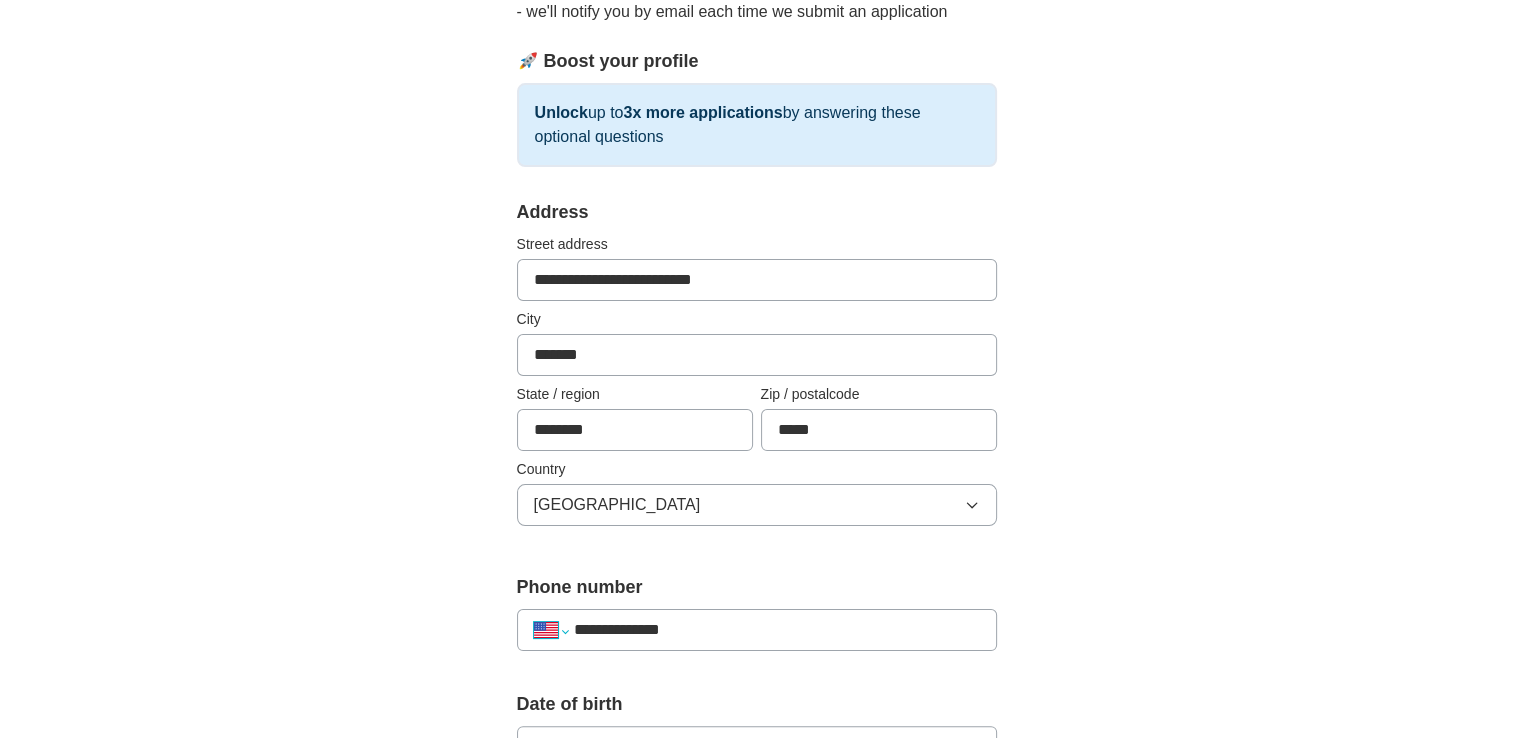 select on "**" 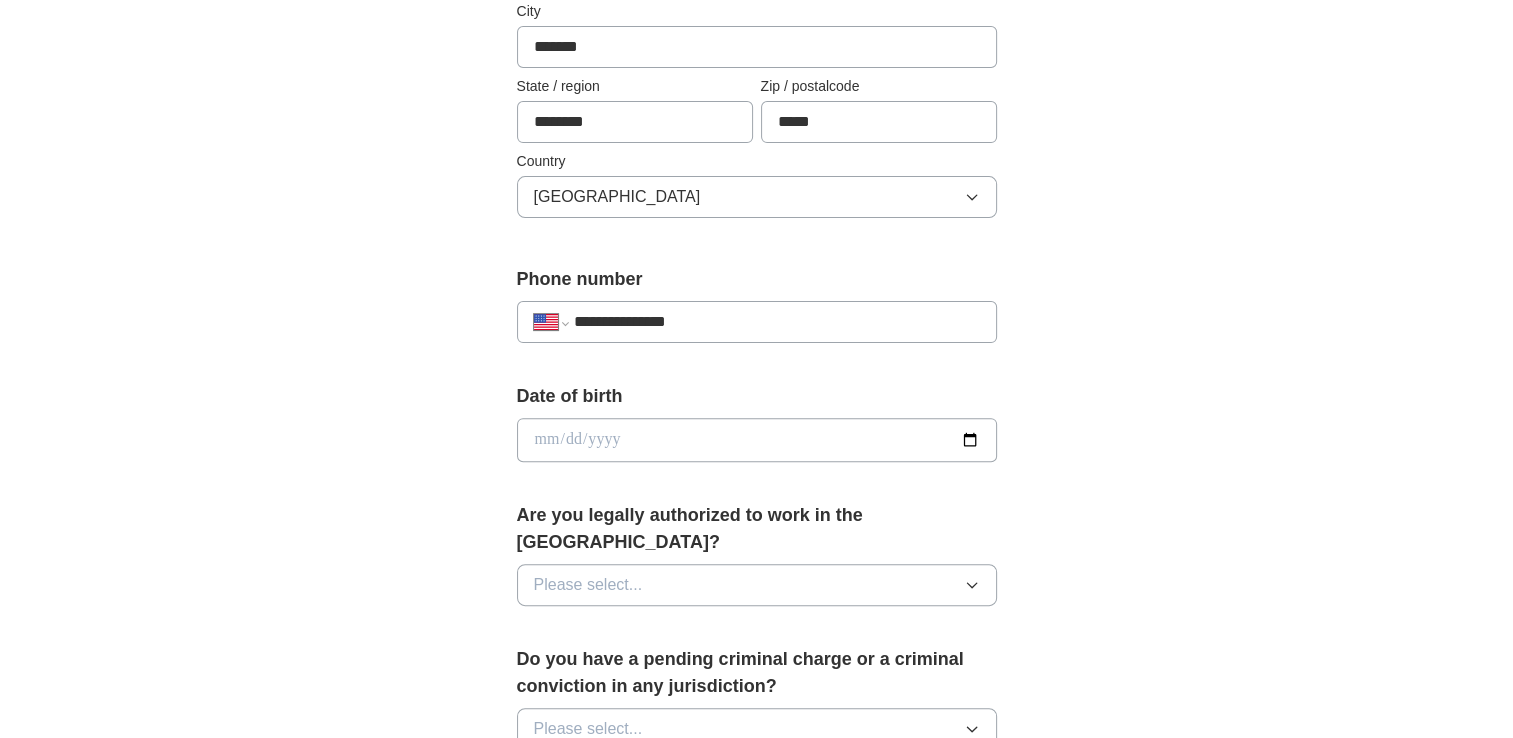 scroll, scrollTop: 586, scrollLeft: 0, axis: vertical 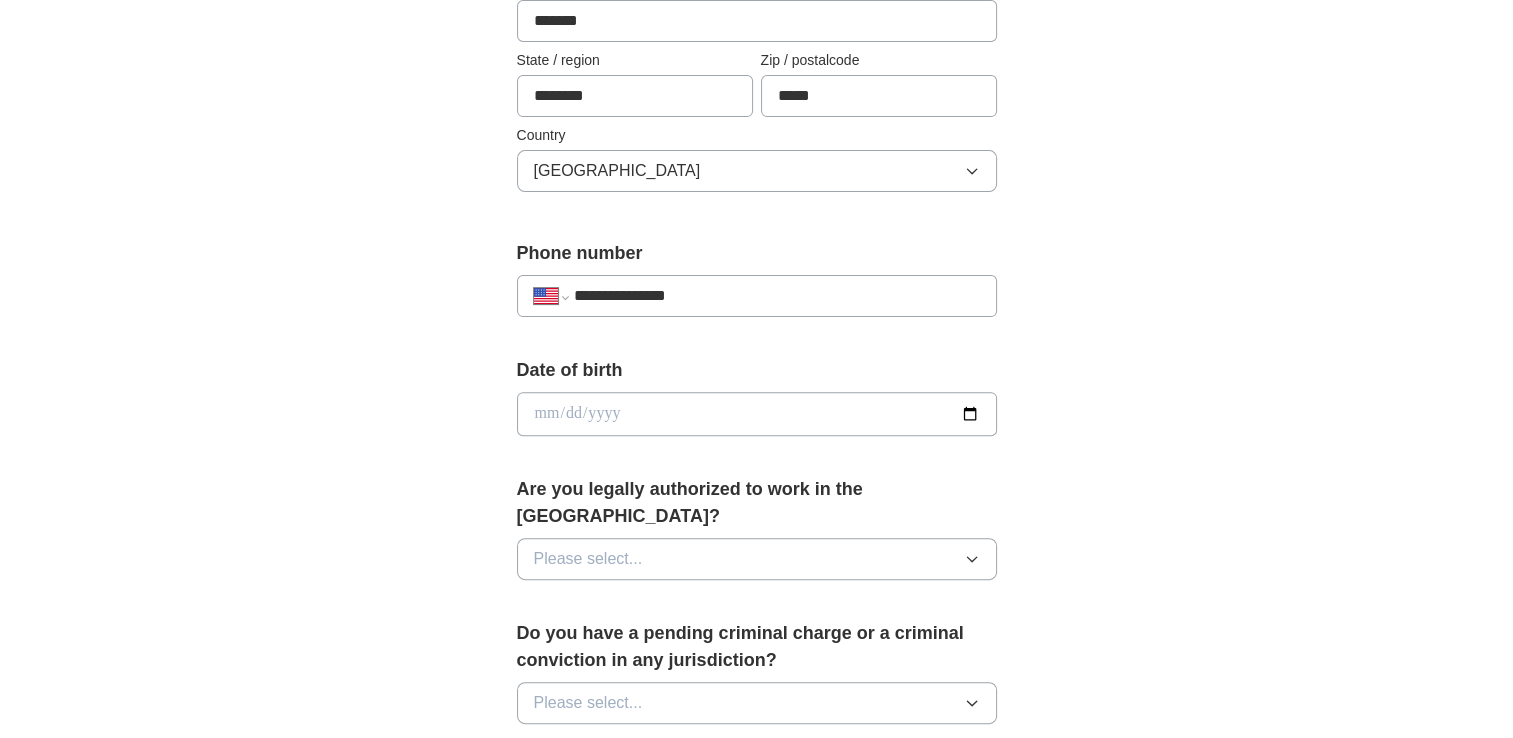 type on "**********" 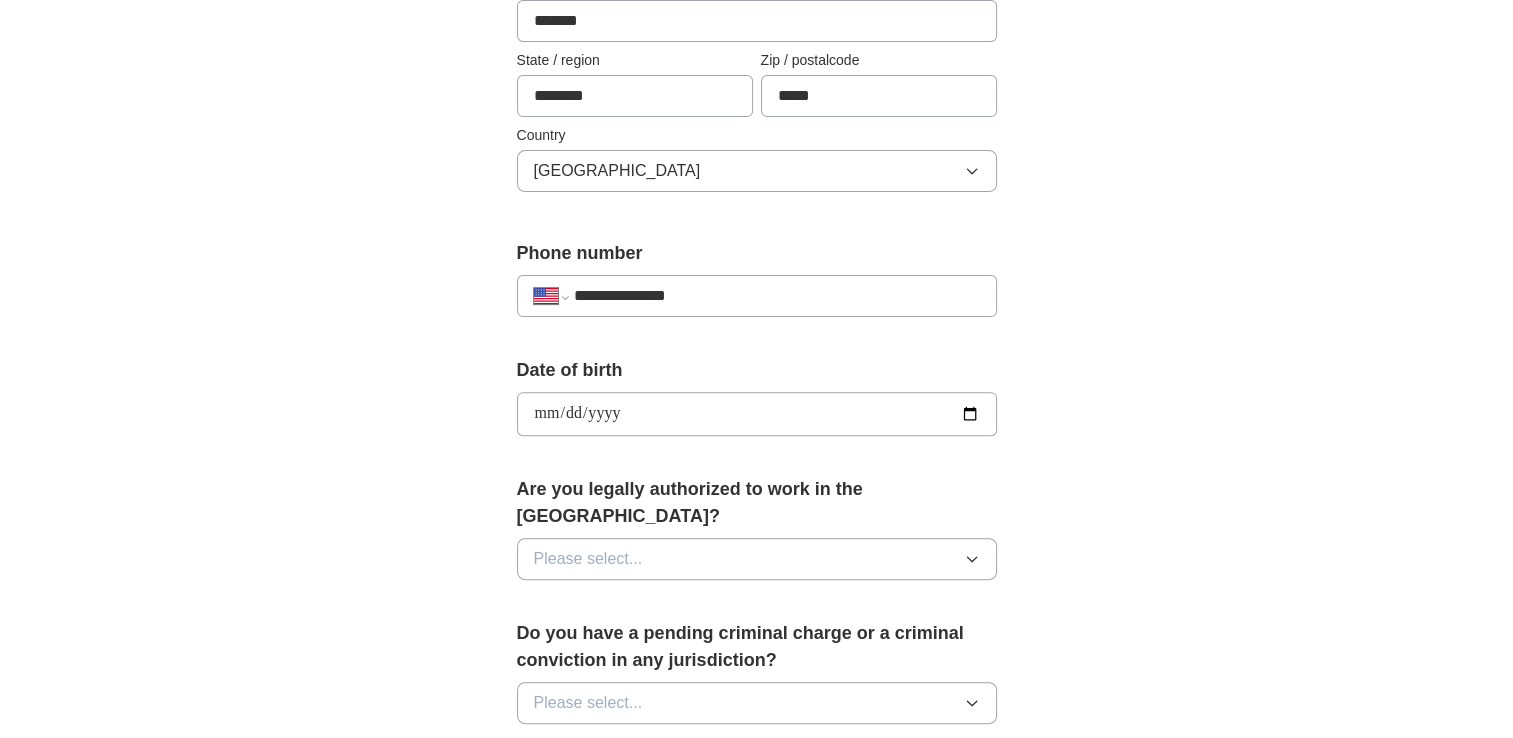 type on "**********" 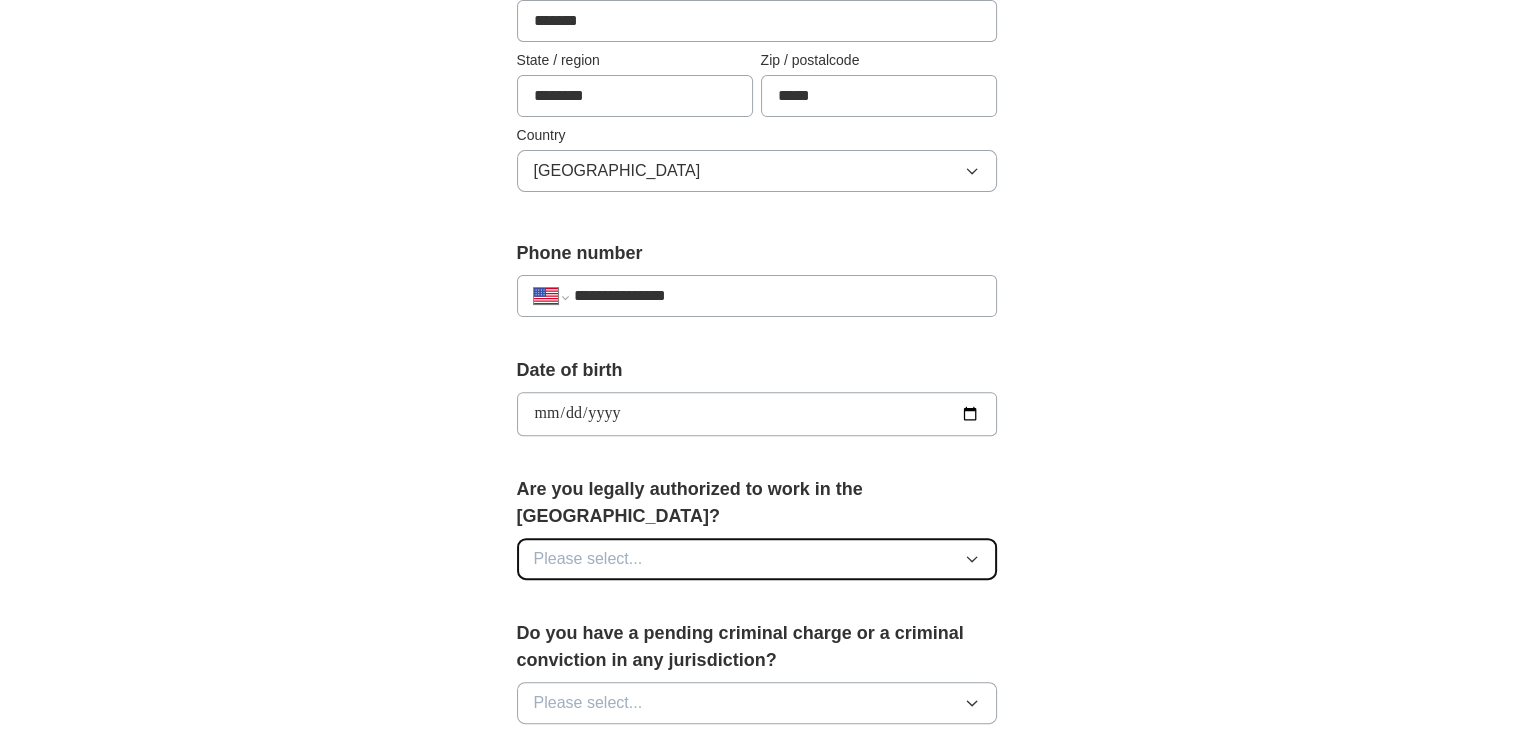 click 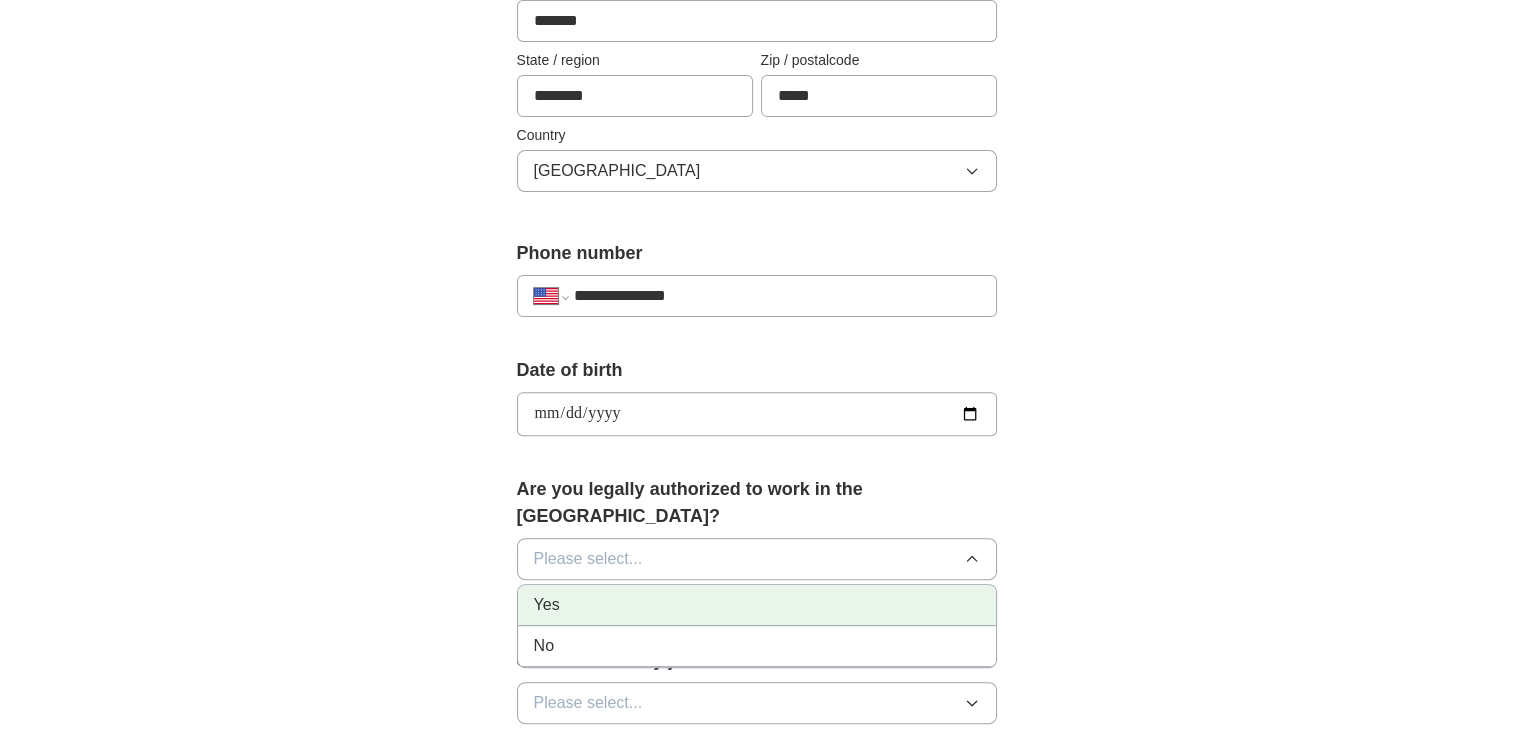 click on "Yes" at bounding box center [757, 605] 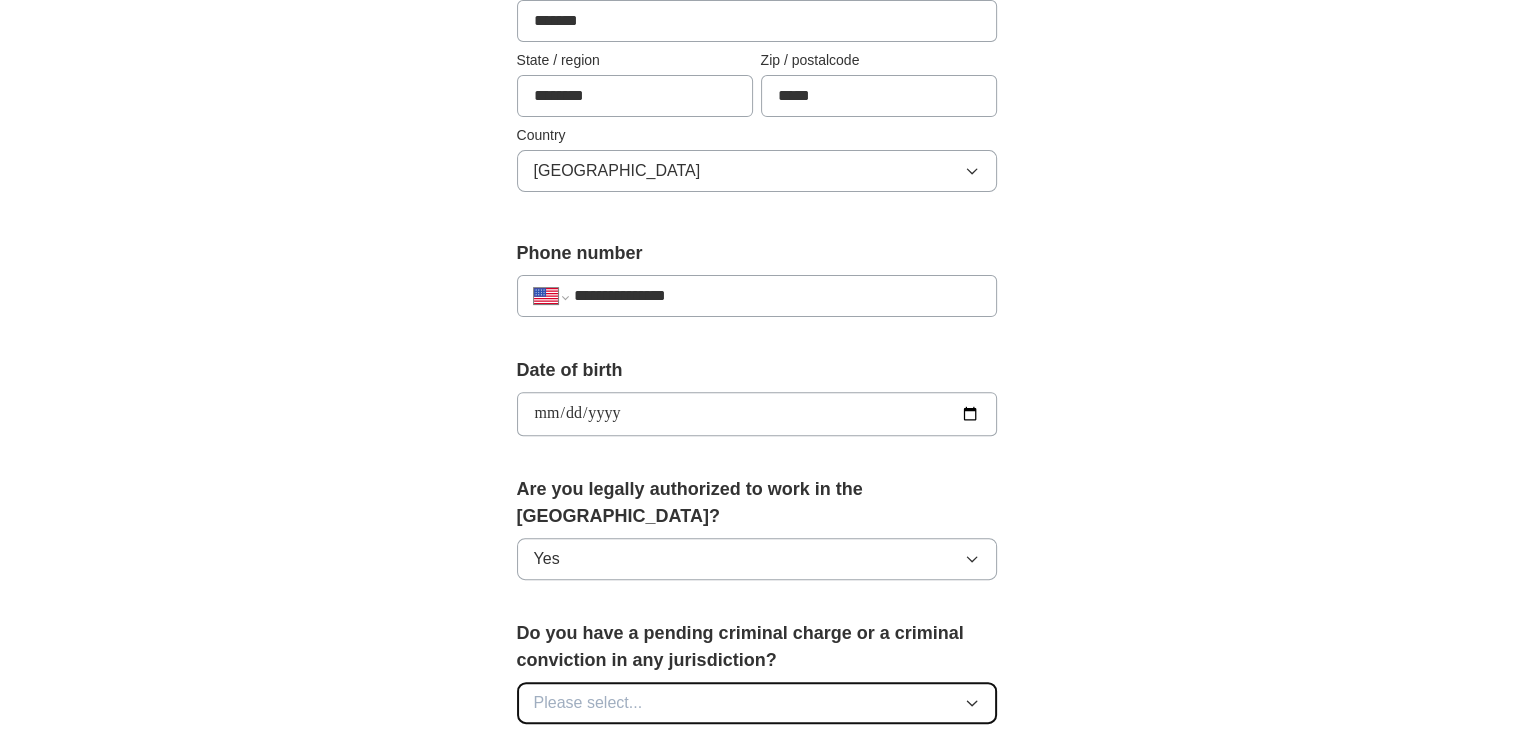 click 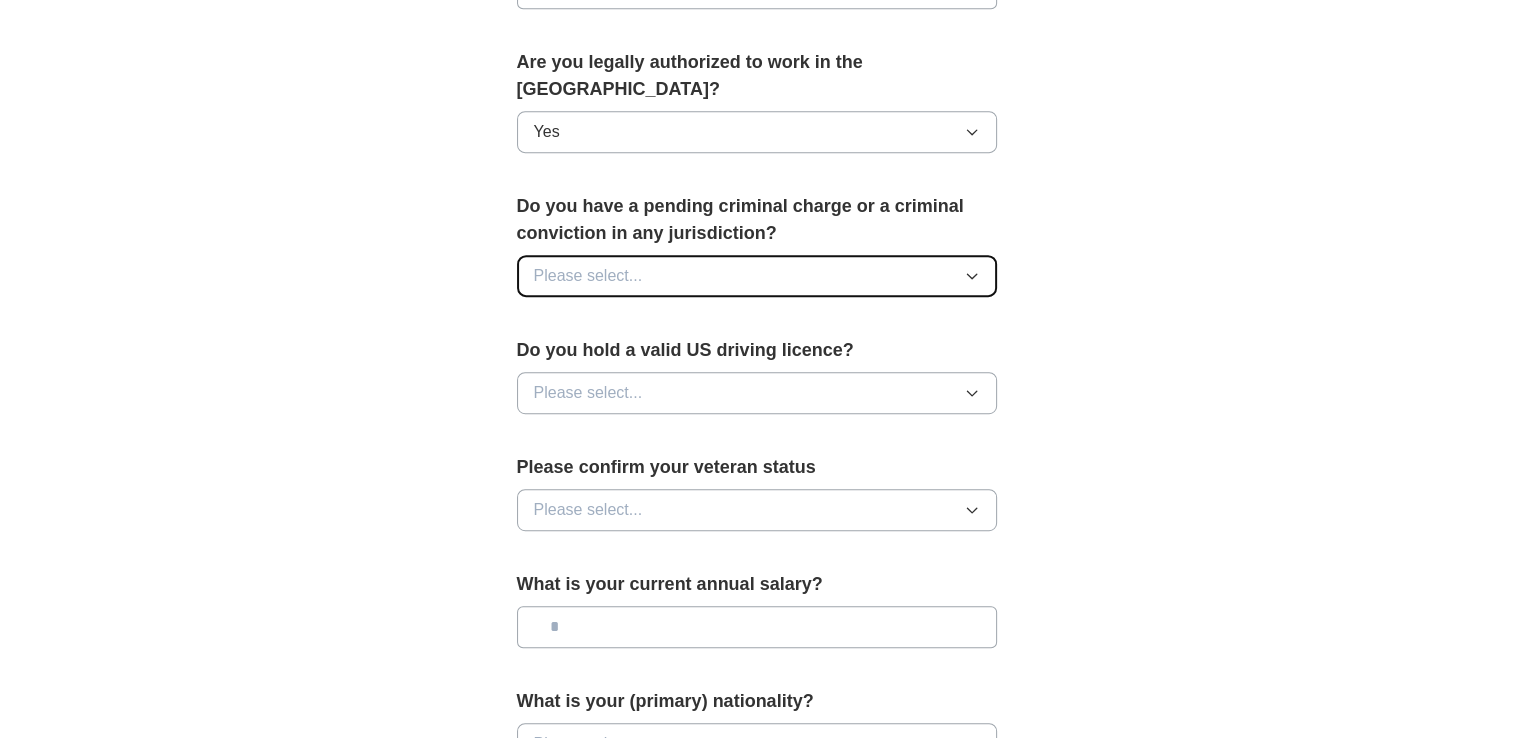scroll, scrollTop: 1034, scrollLeft: 0, axis: vertical 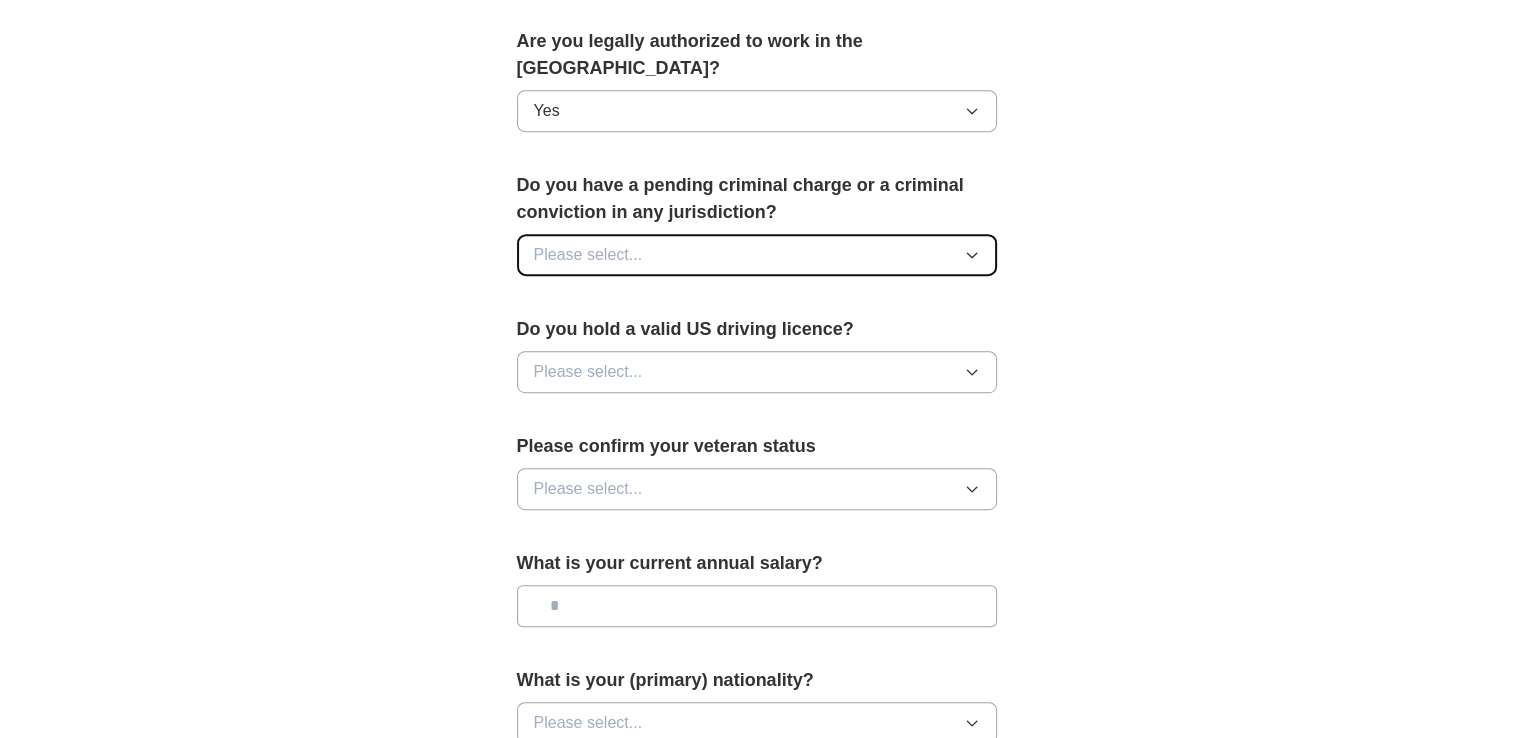 click 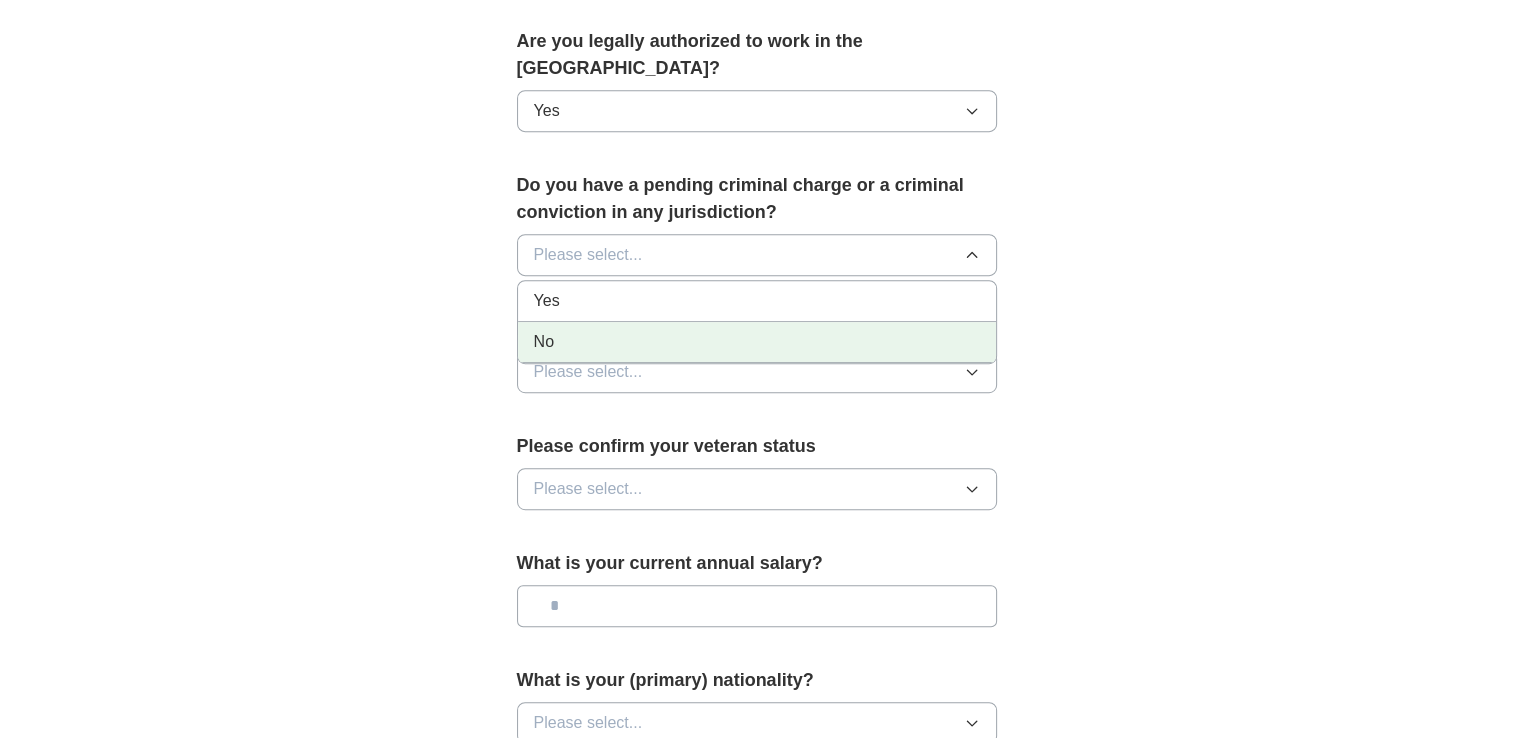 click on "No" at bounding box center [757, 342] 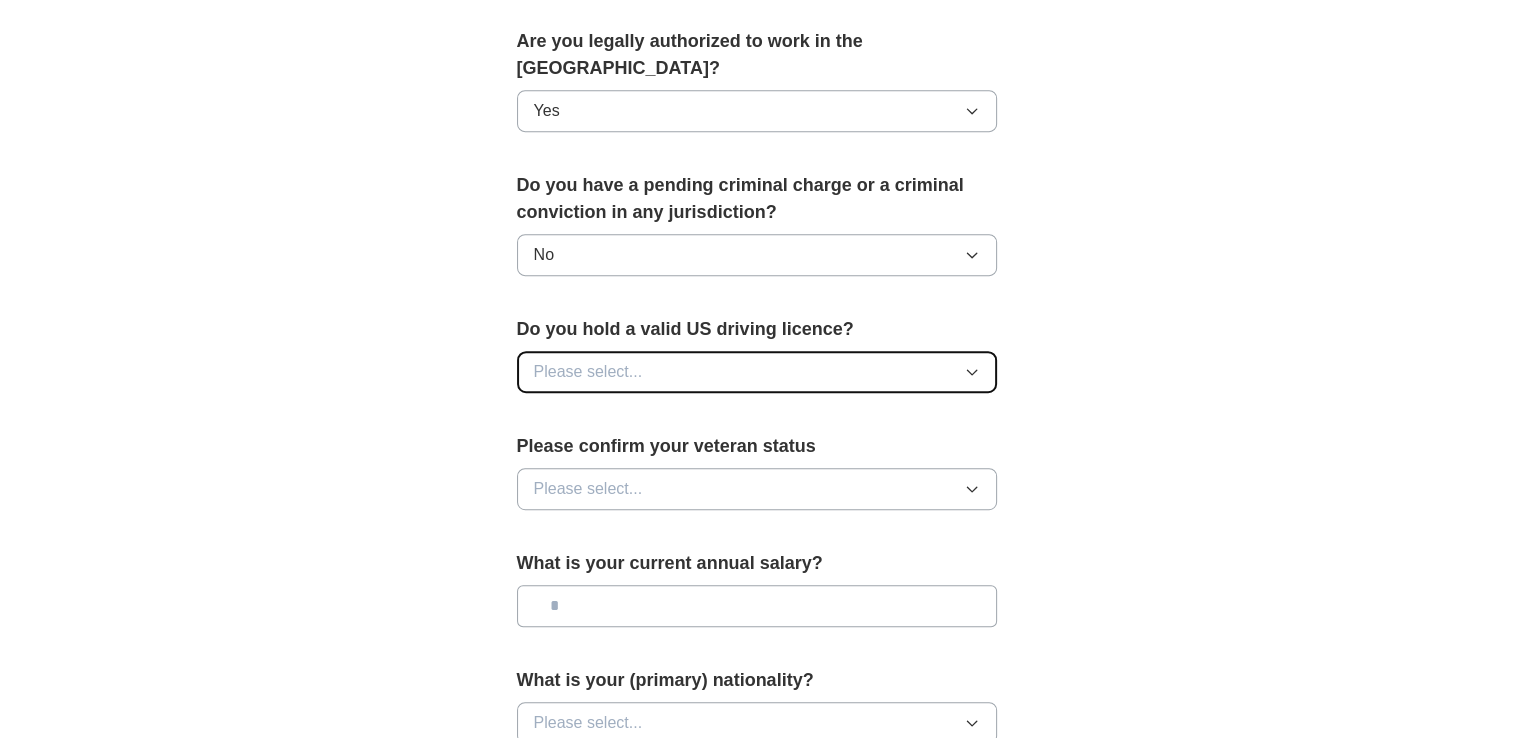 click on "Please select..." at bounding box center [757, 372] 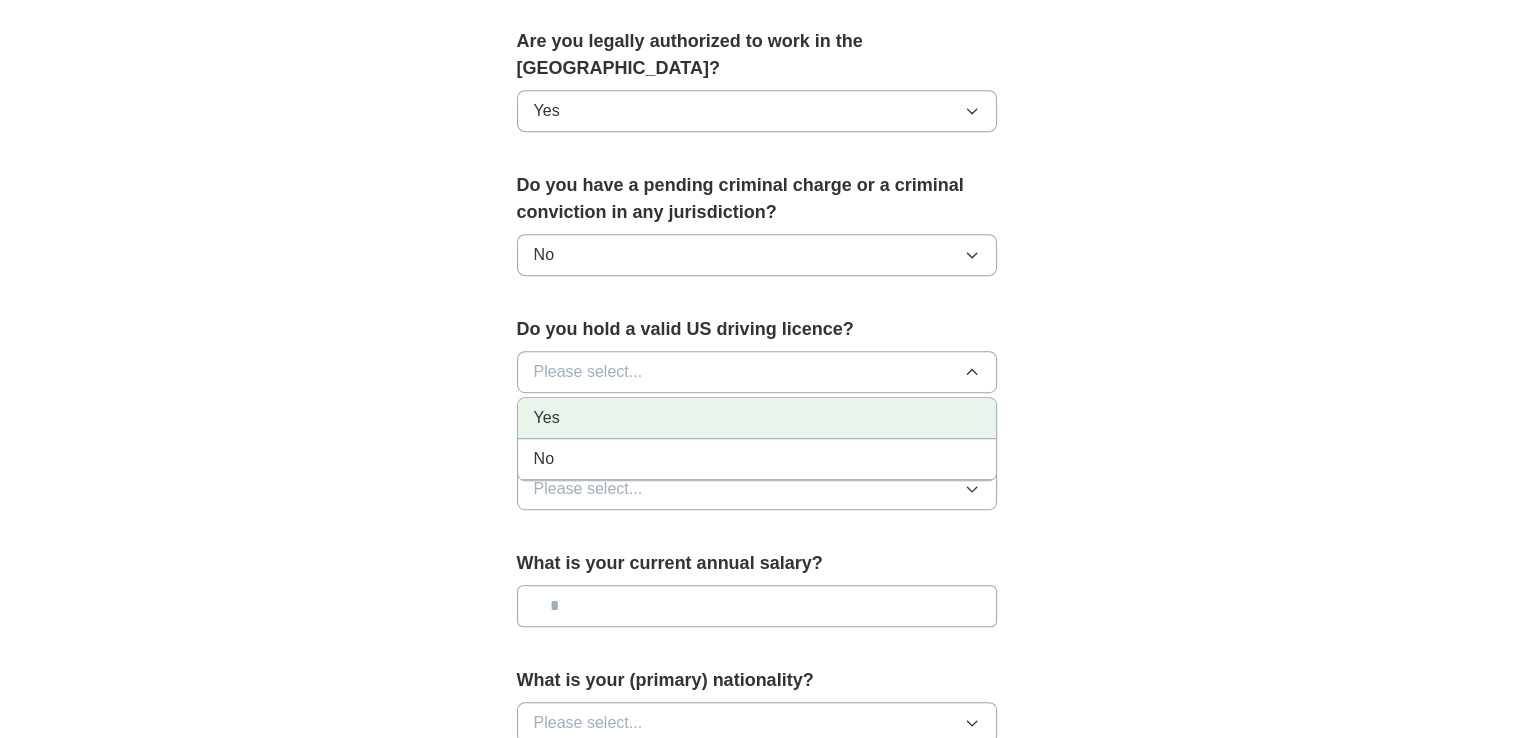 click on "Yes" at bounding box center [757, 418] 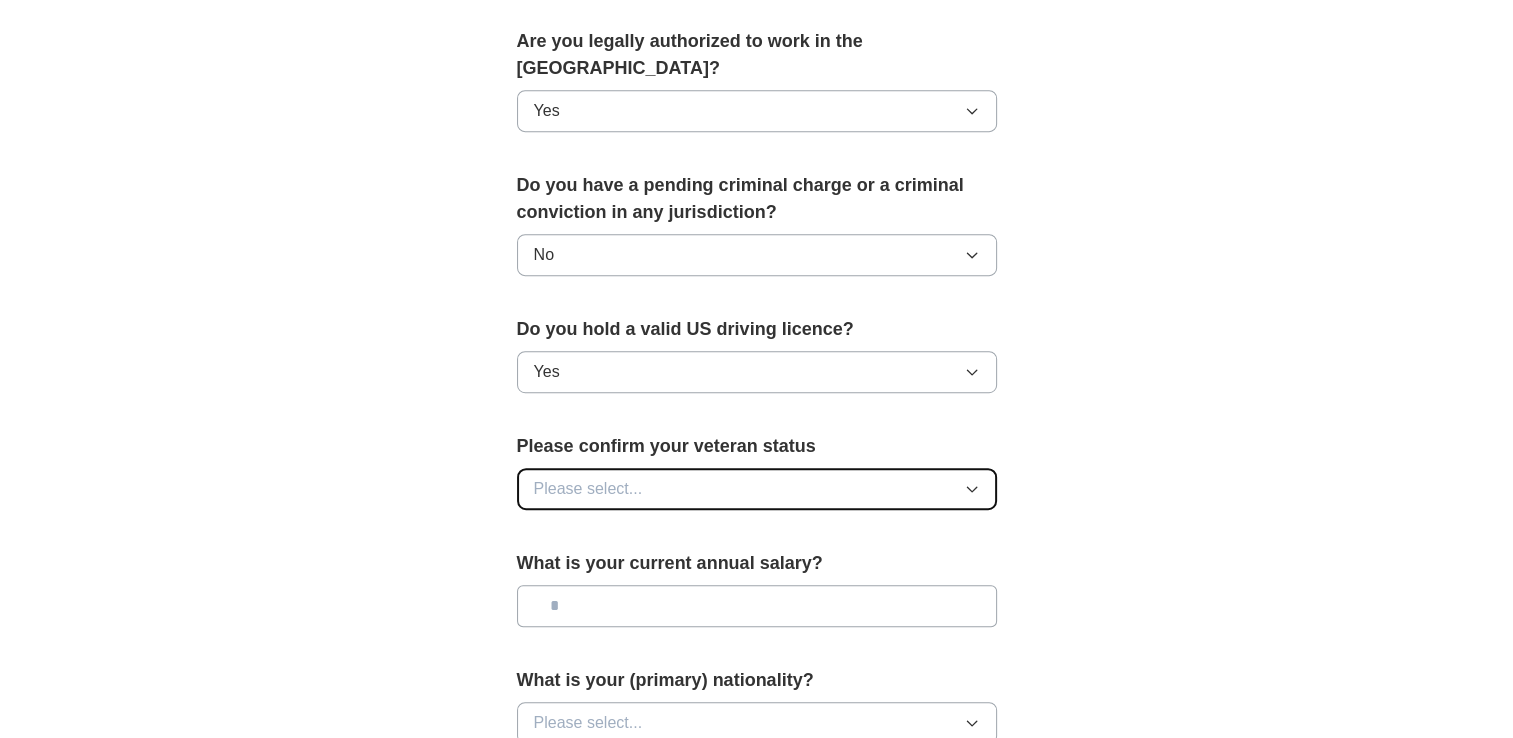 click on "Please select..." at bounding box center [757, 489] 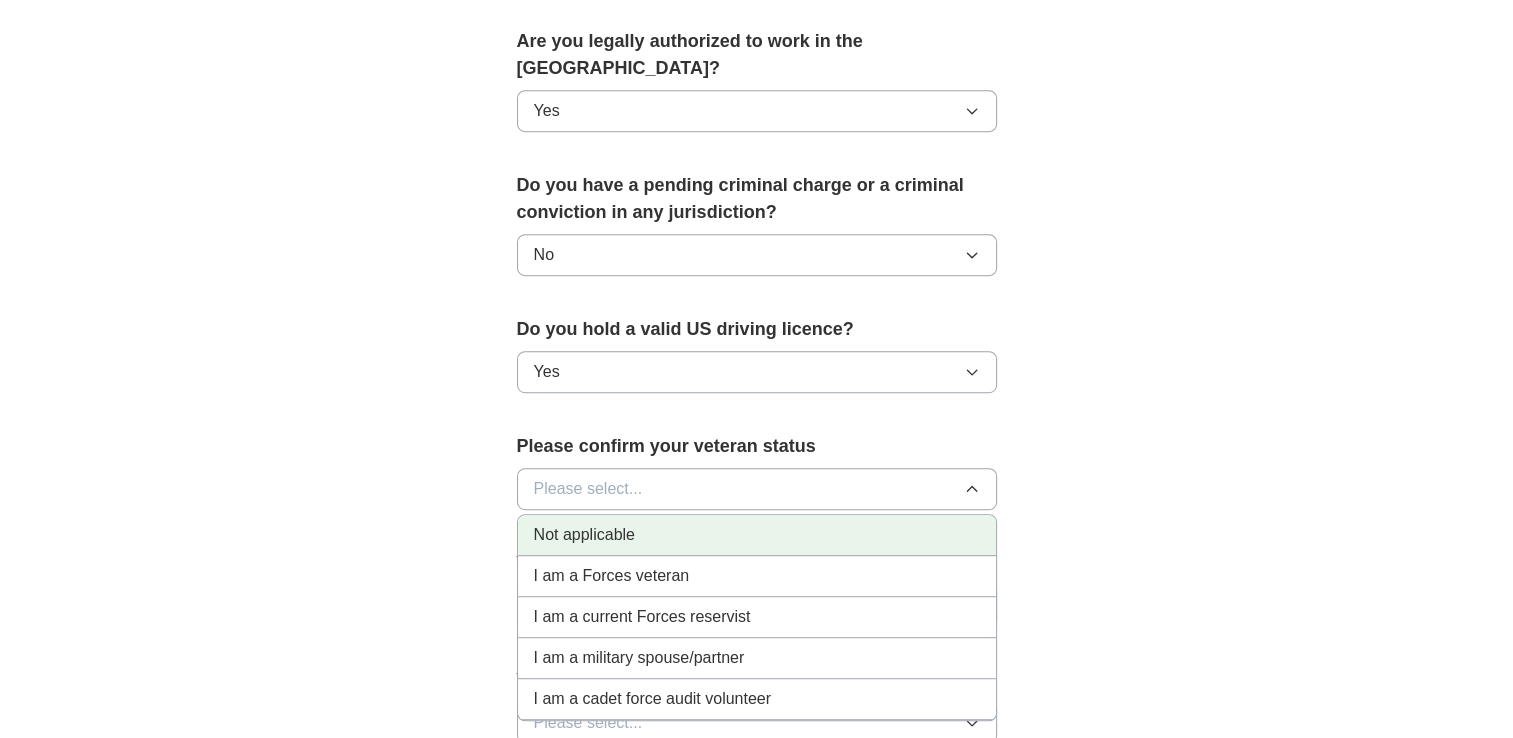 click on "Not applicable" at bounding box center [757, 535] 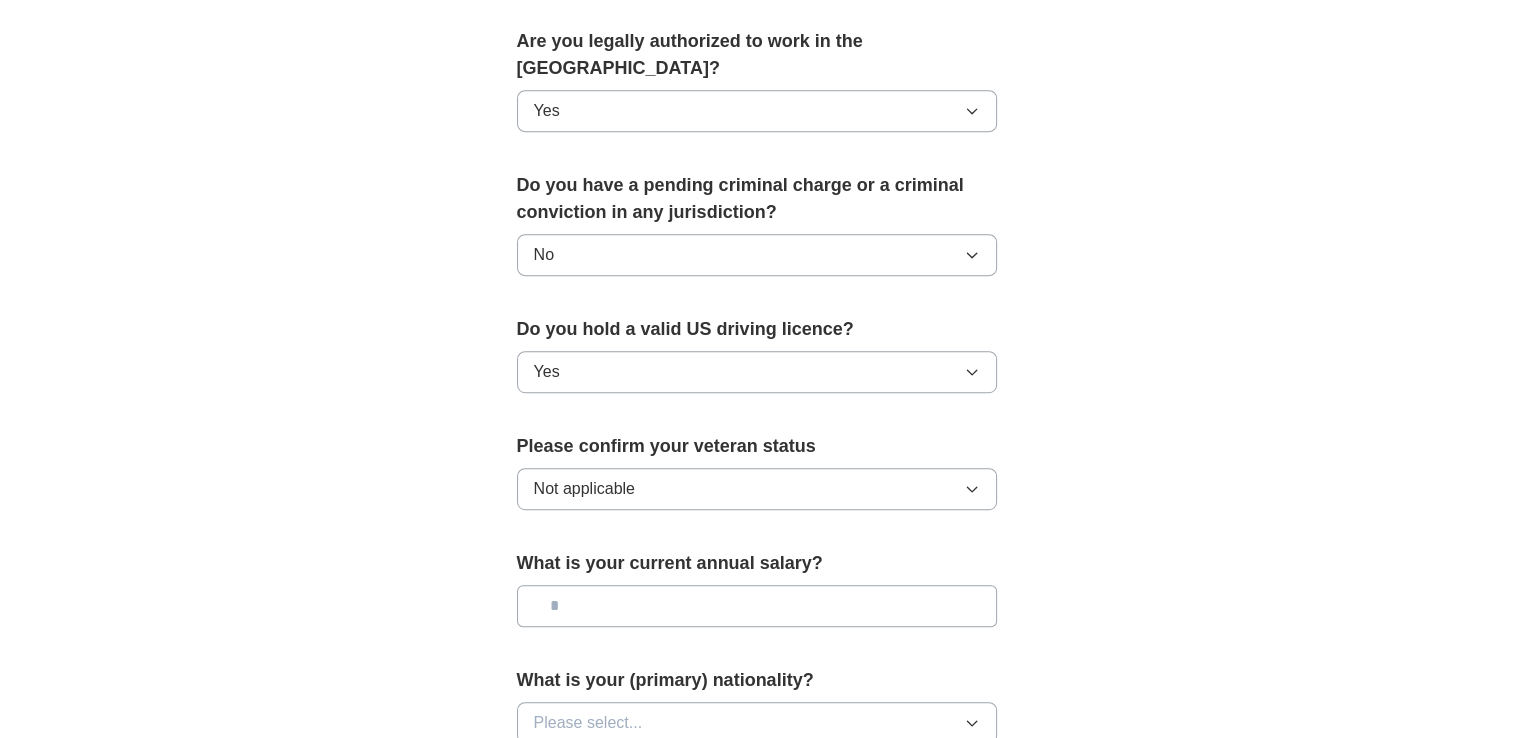 click at bounding box center [757, 606] 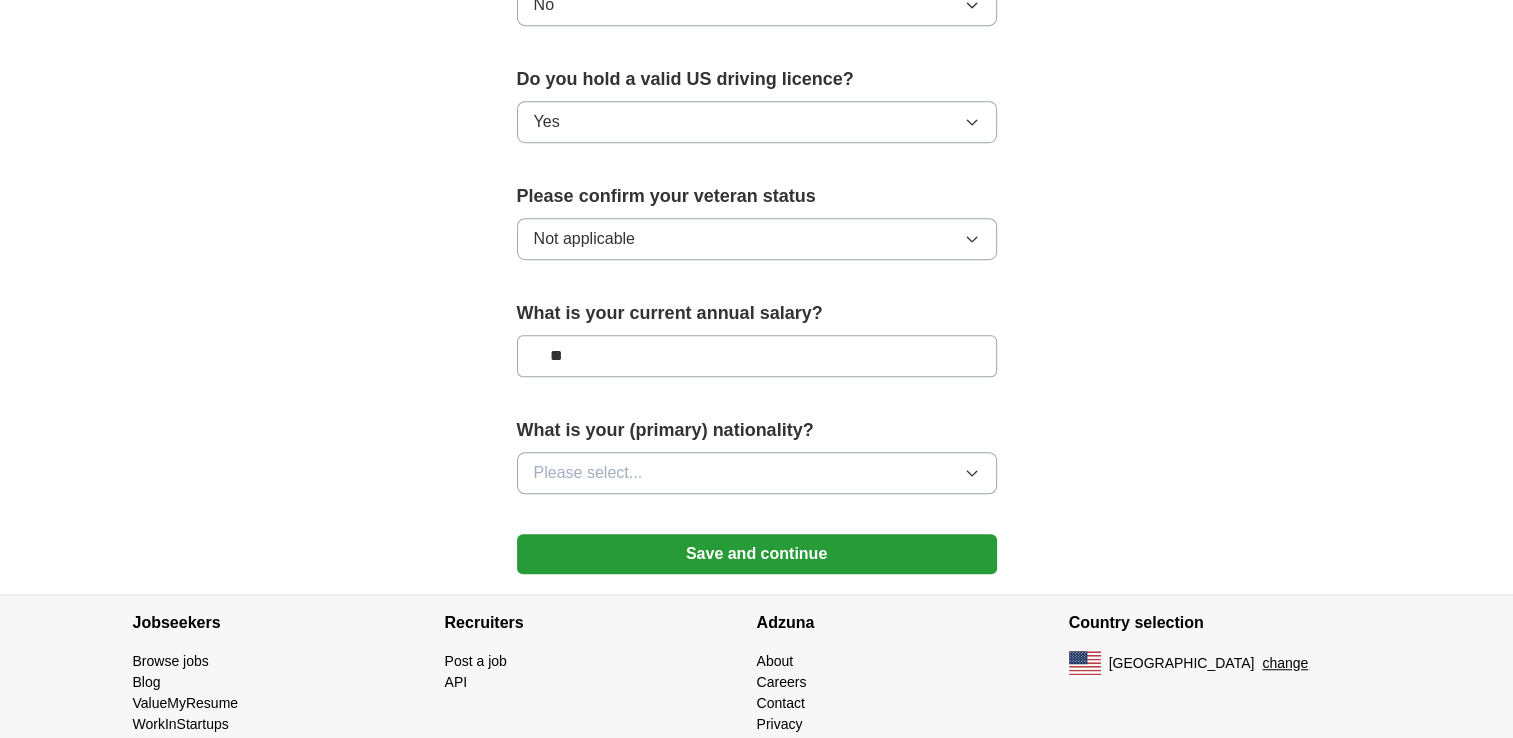 scroll, scrollTop: 1300, scrollLeft: 0, axis: vertical 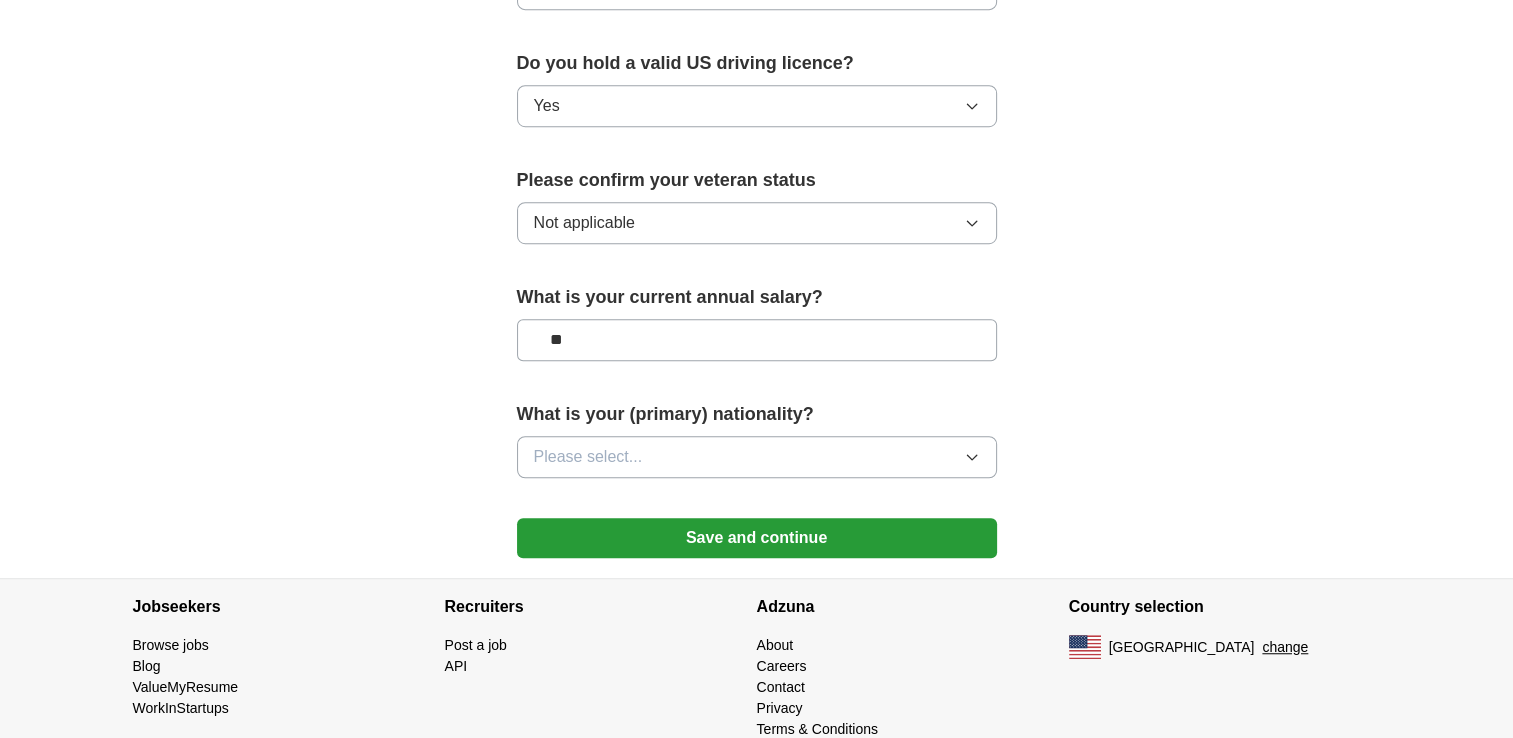 type on "**" 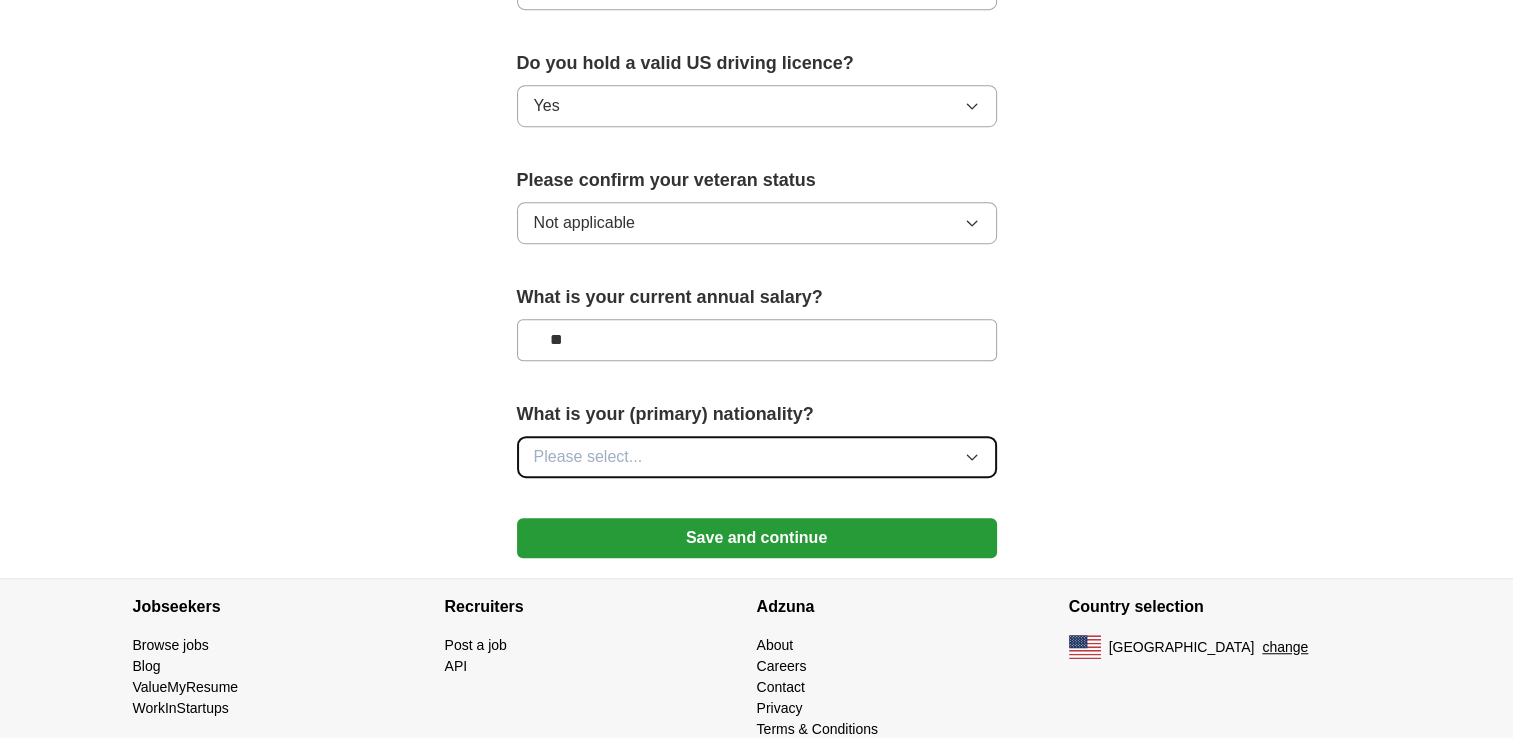 click 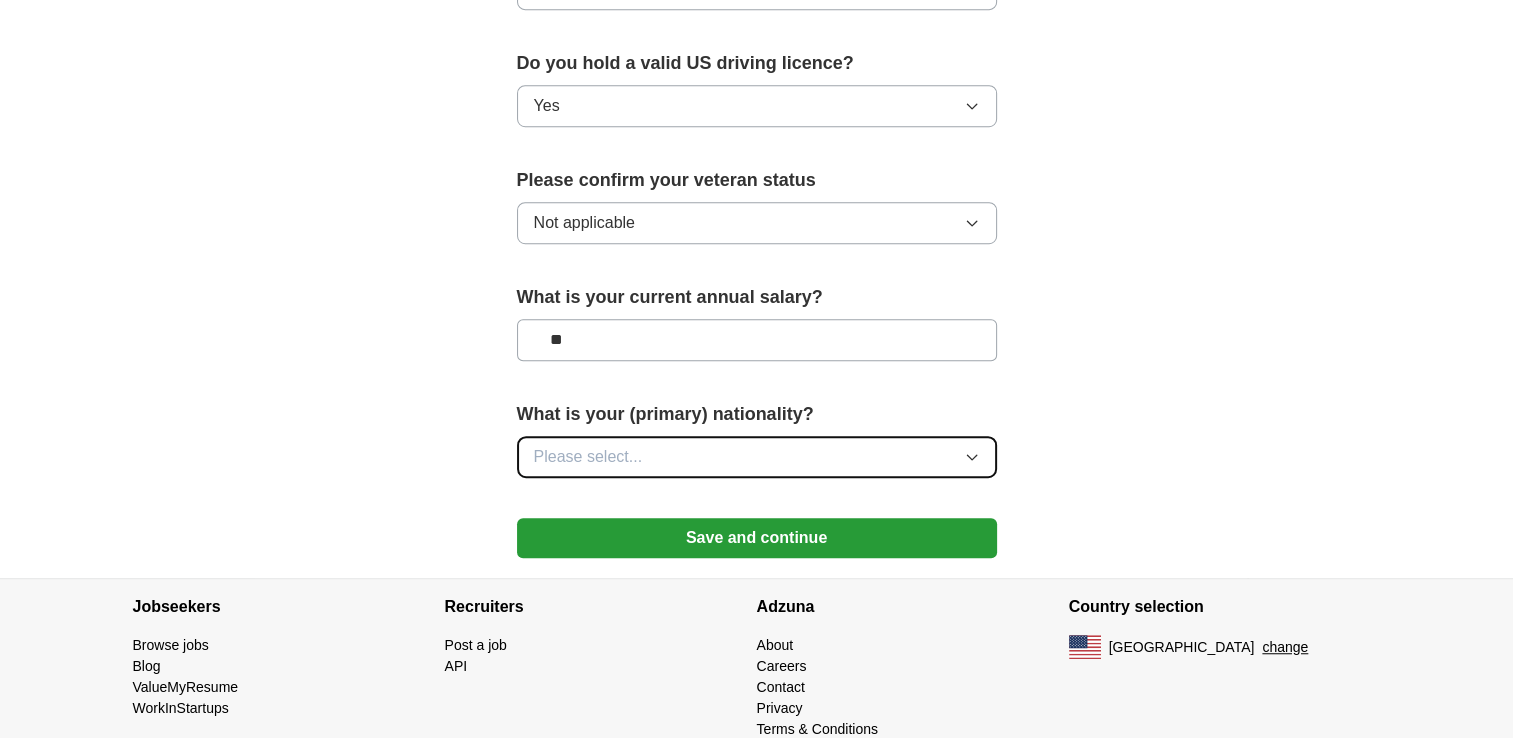 scroll, scrollTop: 1308, scrollLeft: 0, axis: vertical 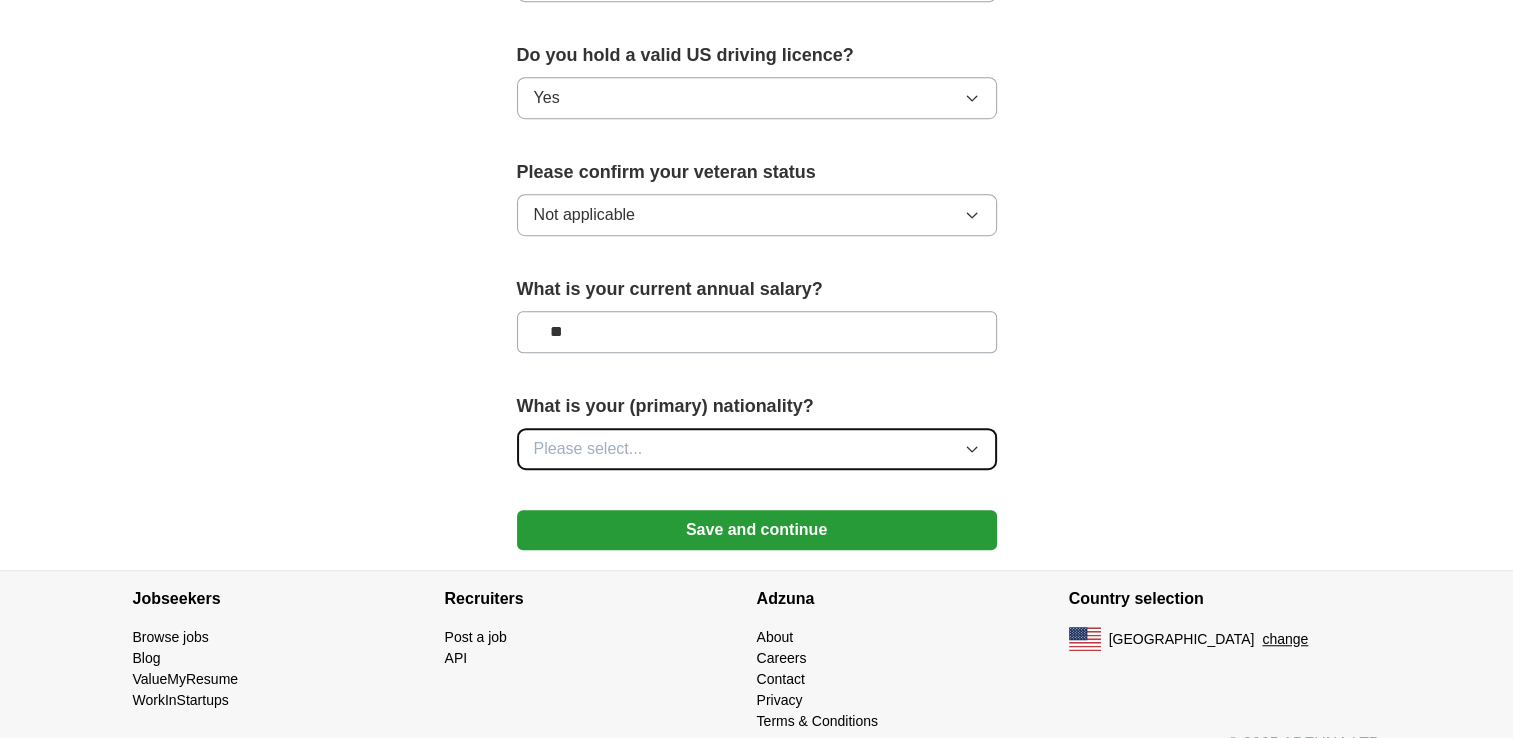 click 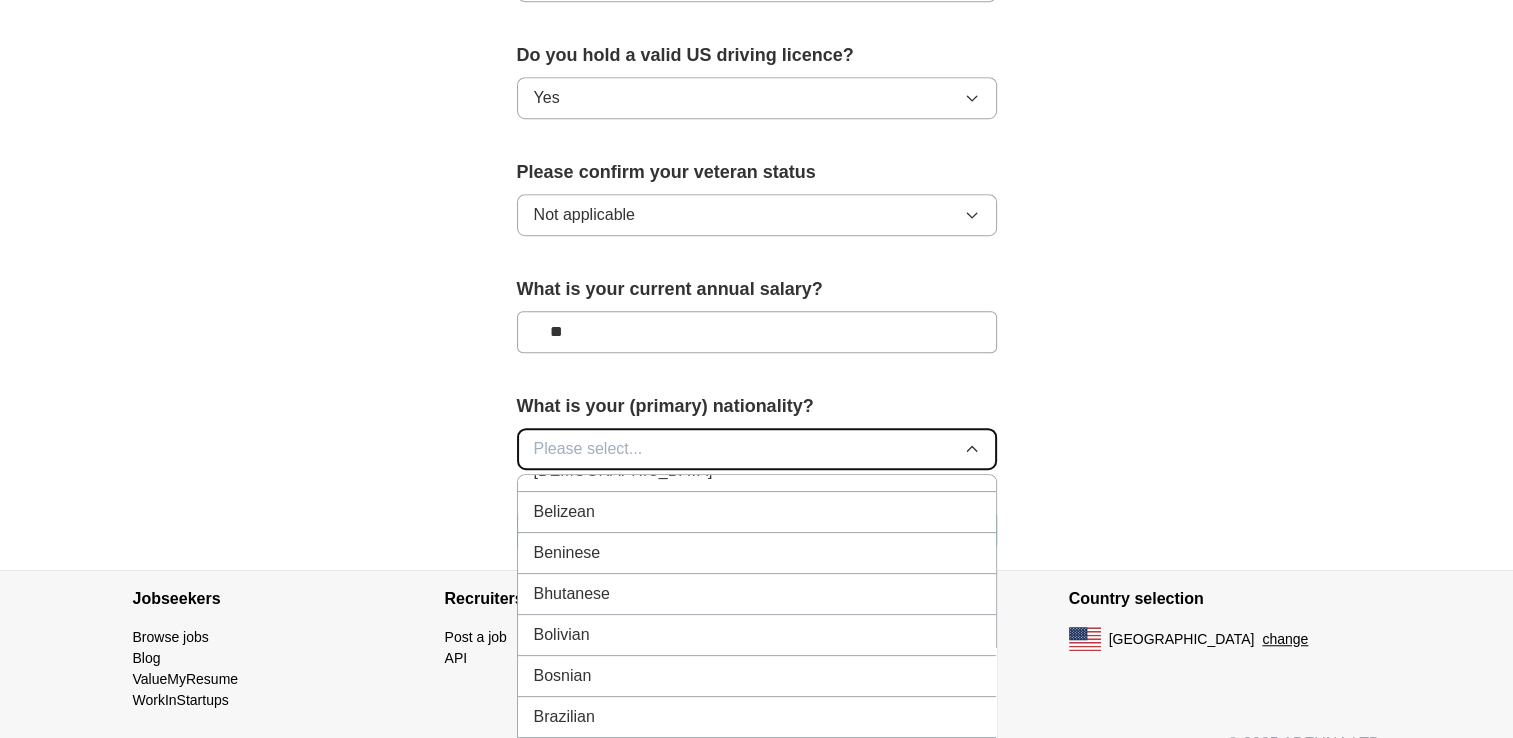 scroll, scrollTop: 862, scrollLeft: 0, axis: vertical 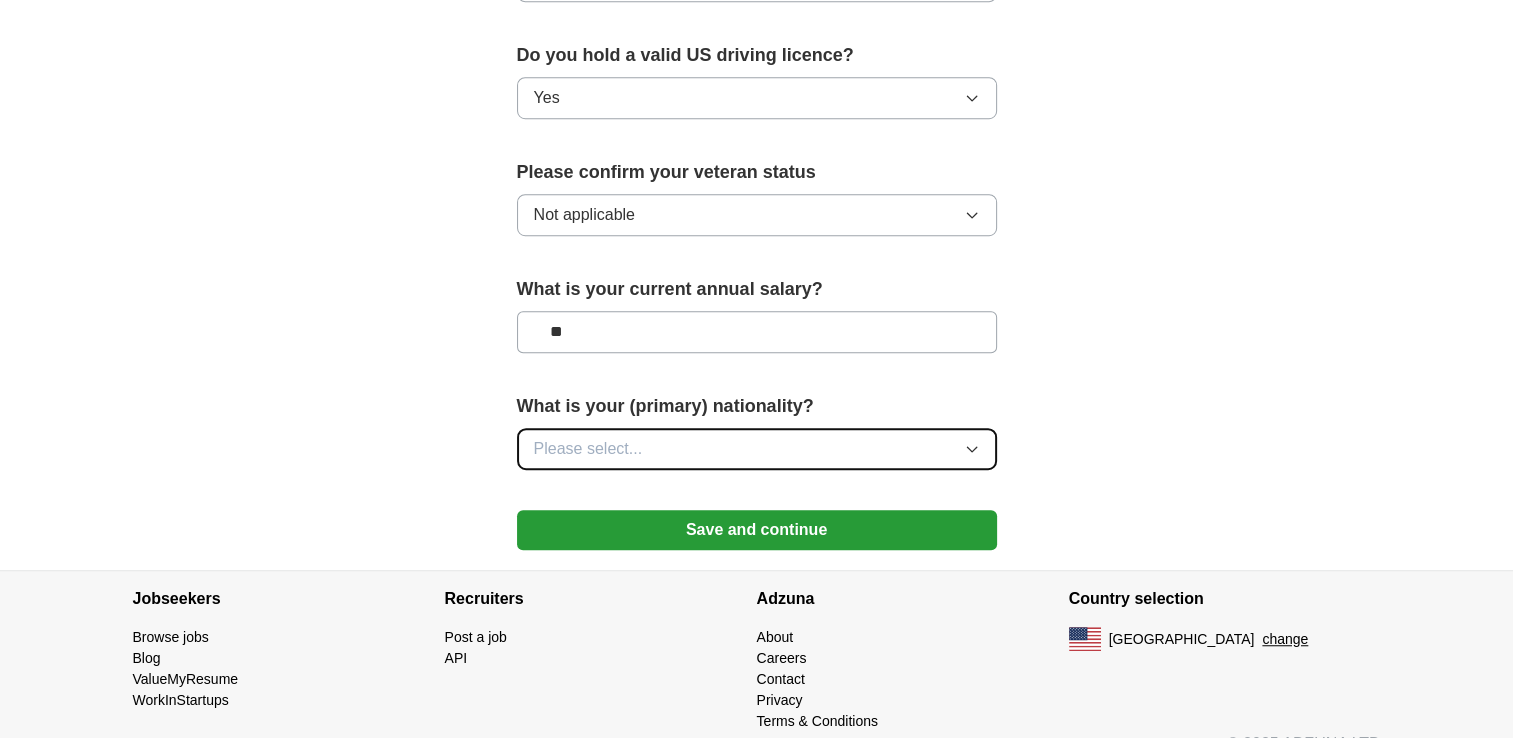 click on "Please select..." at bounding box center (757, 449) 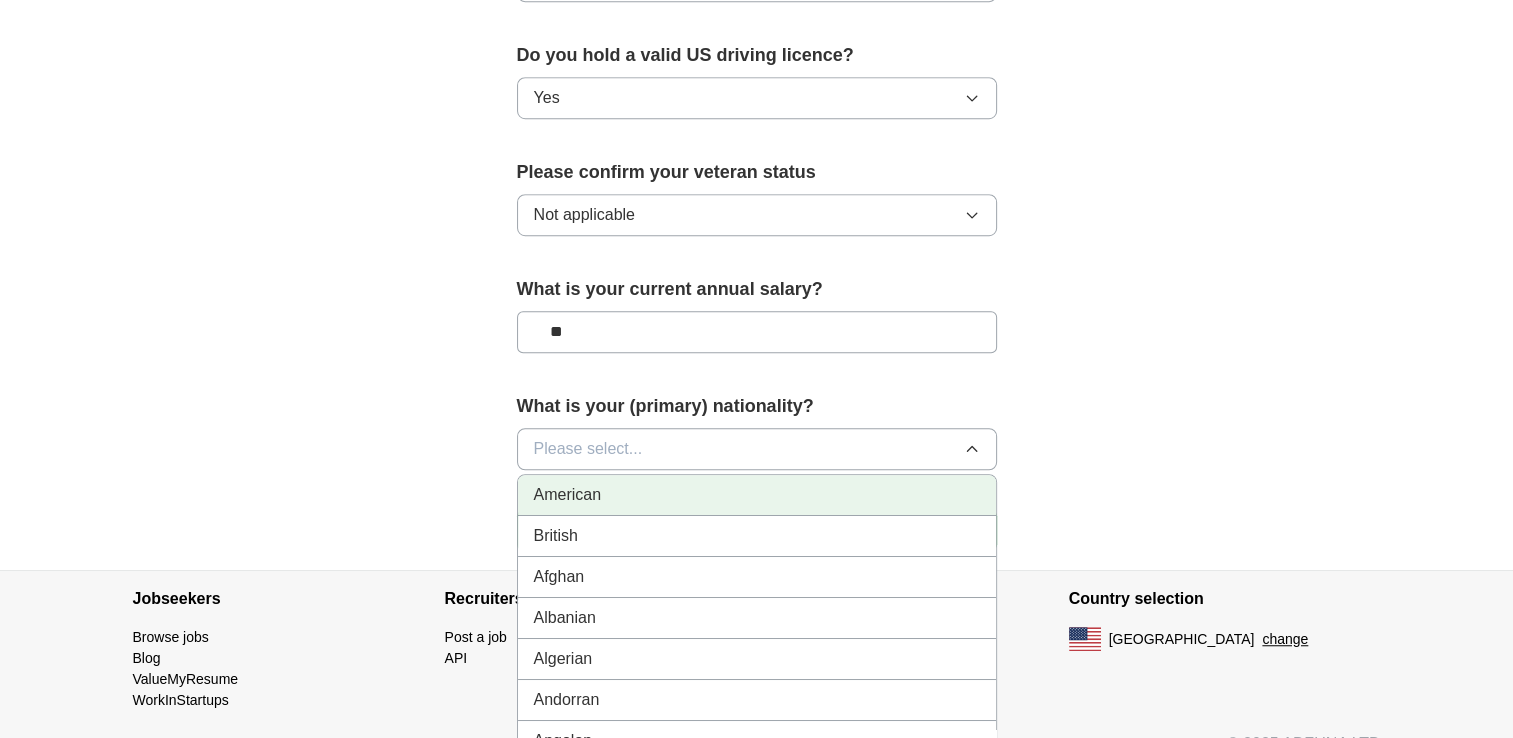 click on "American" at bounding box center (757, 495) 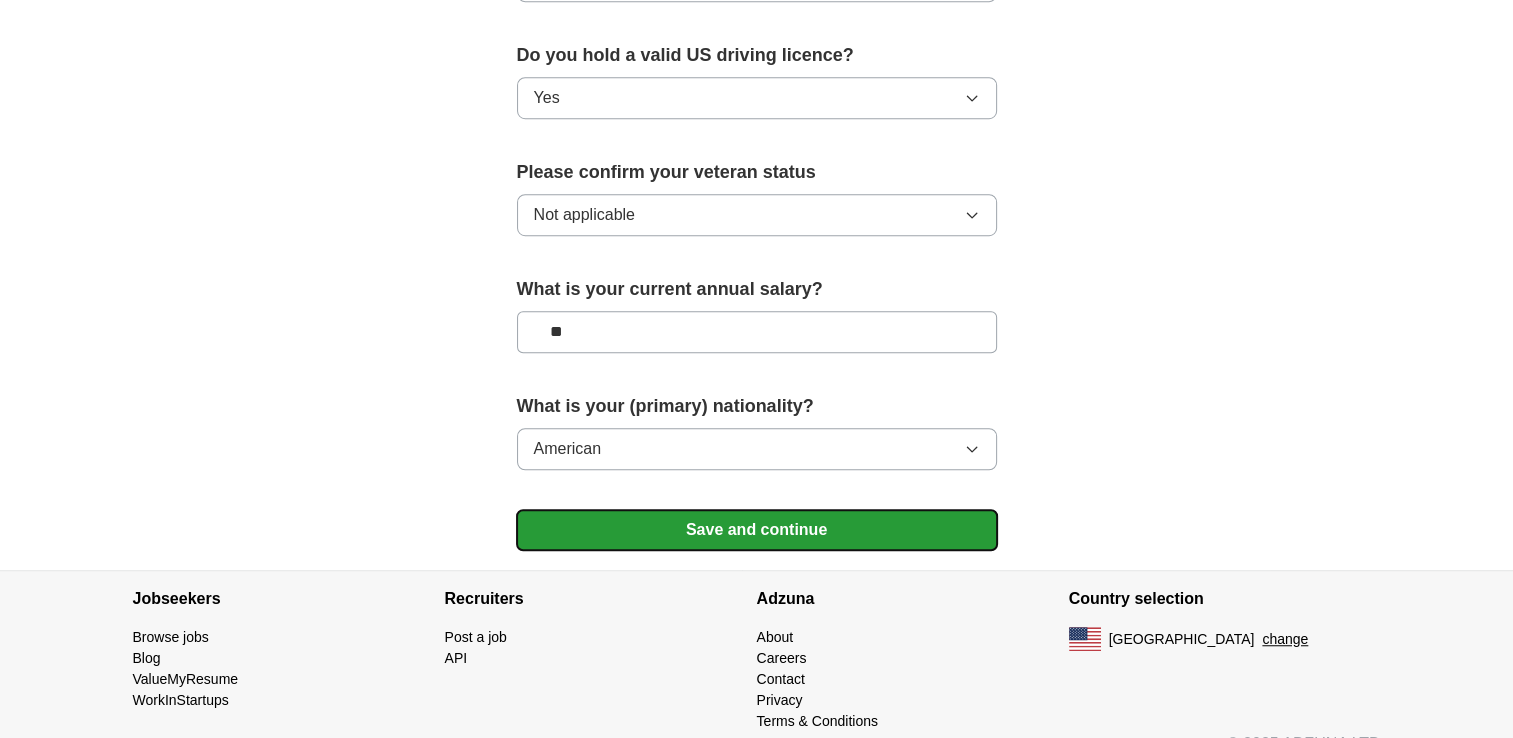 click on "Save and continue" at bounding box center [757, 530] 